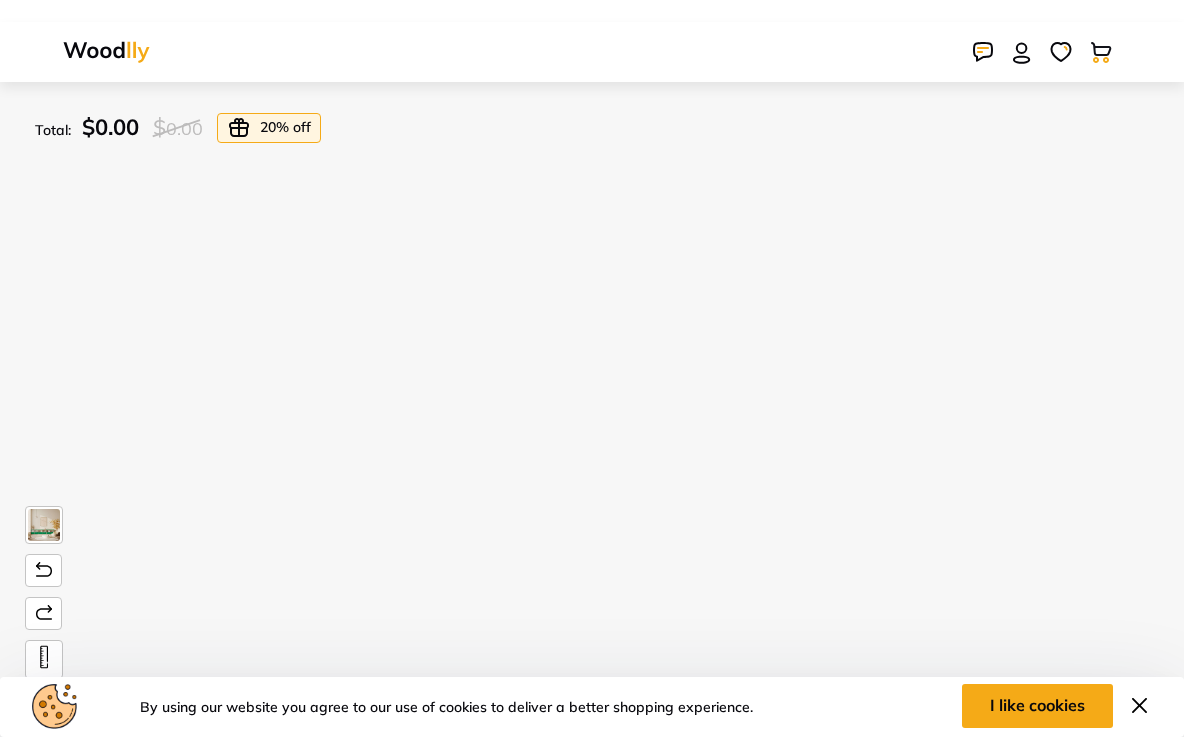 scroll, scrollTop: 0, scrollLeft: 0, axis: both 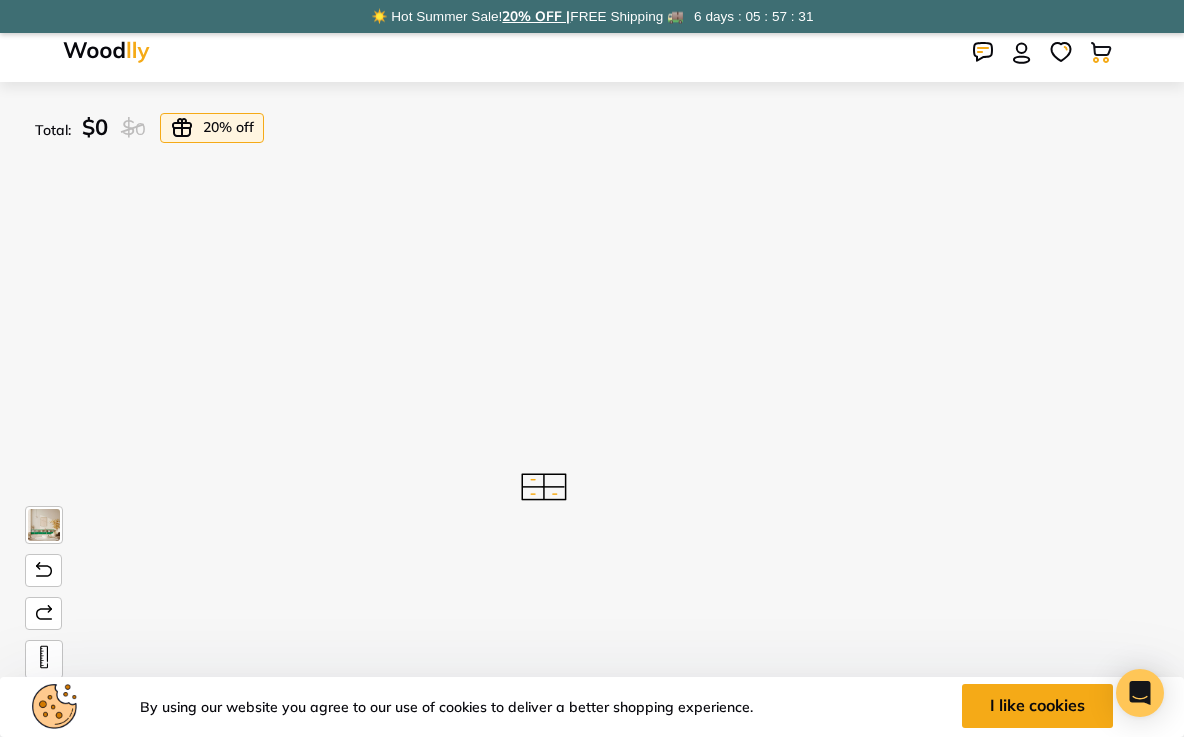 click on "By using our website you agree to our use of cookies to deliver a better shopping experience.
I like cookies" at bounding box center [592, 707] 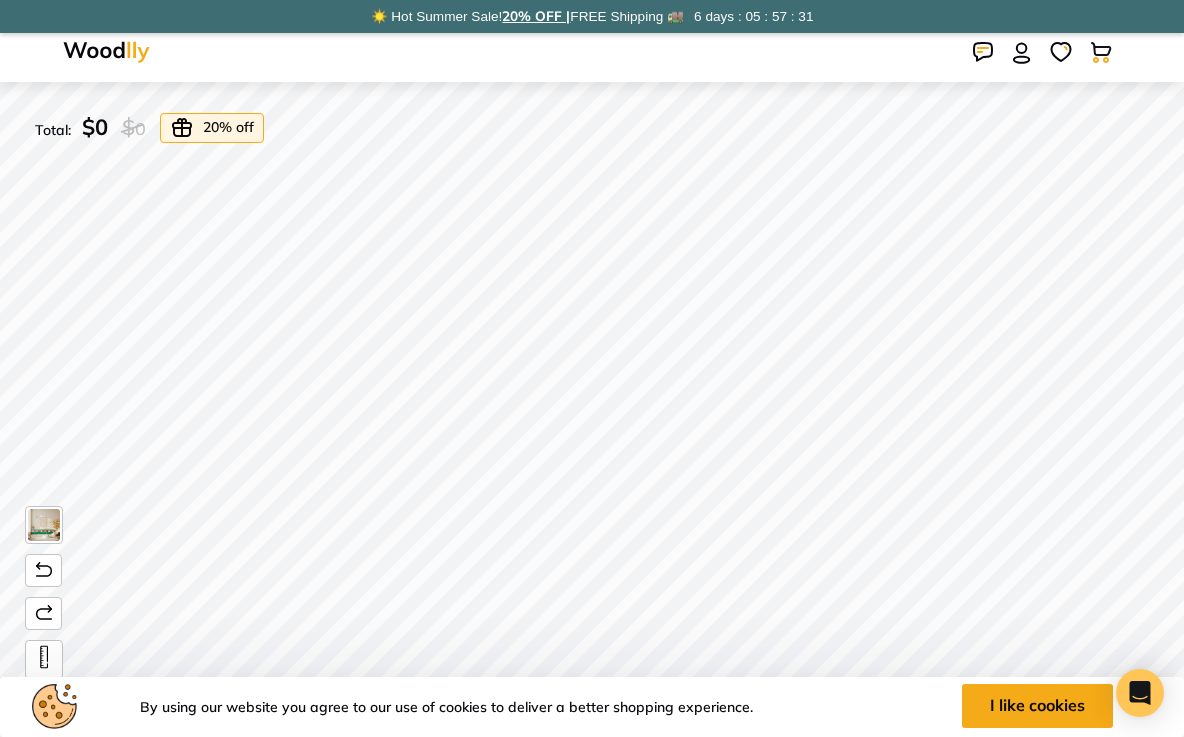 scroll, scrollTop: 12, scrollLeft: 0, axis: vertical 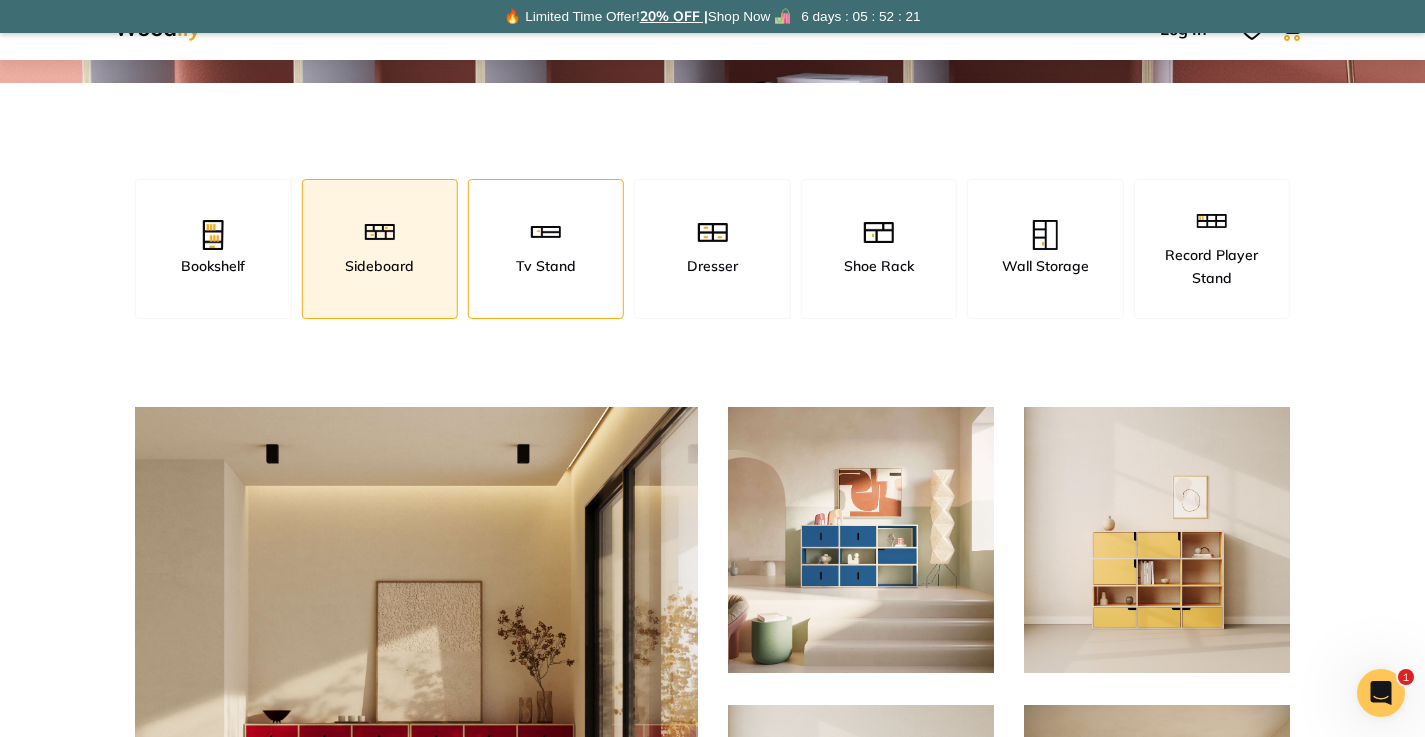 click at bounding box center [546, 237] 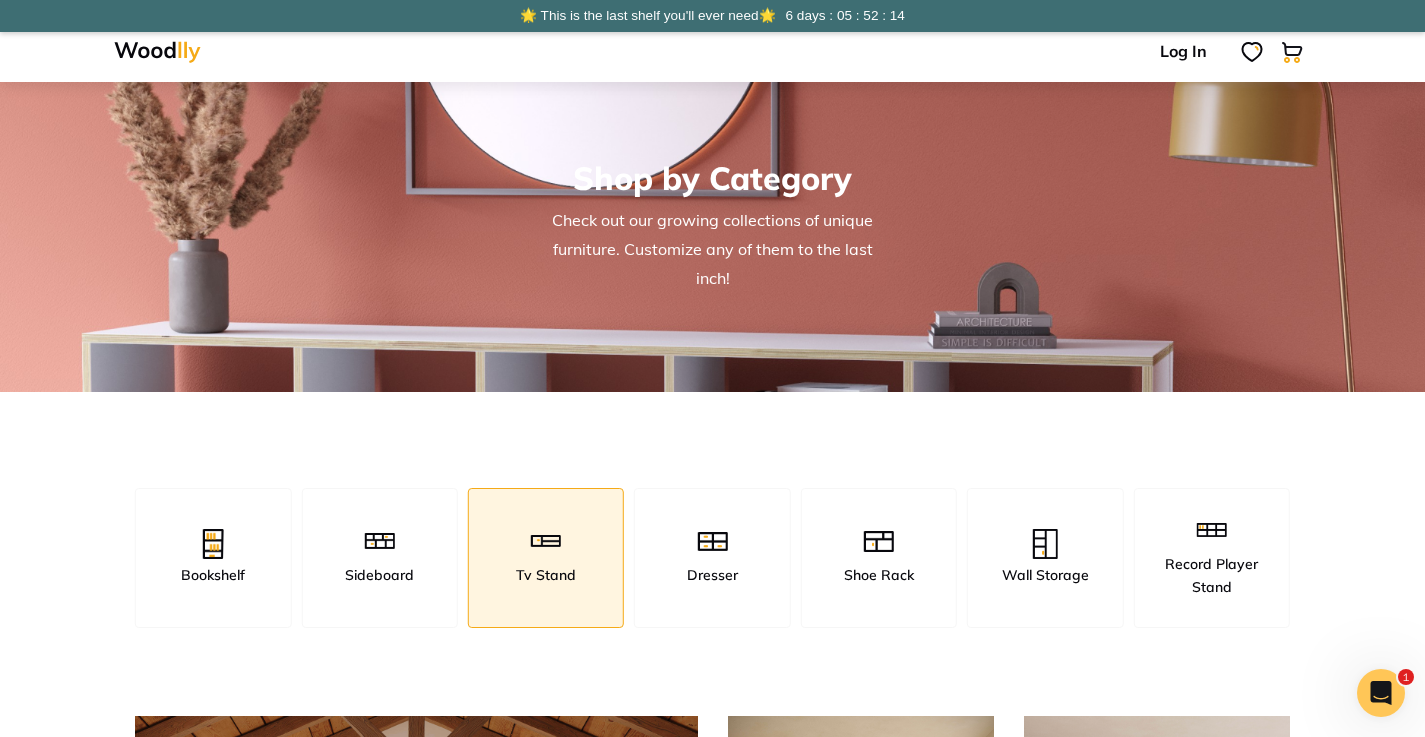 scroll, scrollTop: 393, scrollLeft: 0, axis: vertical 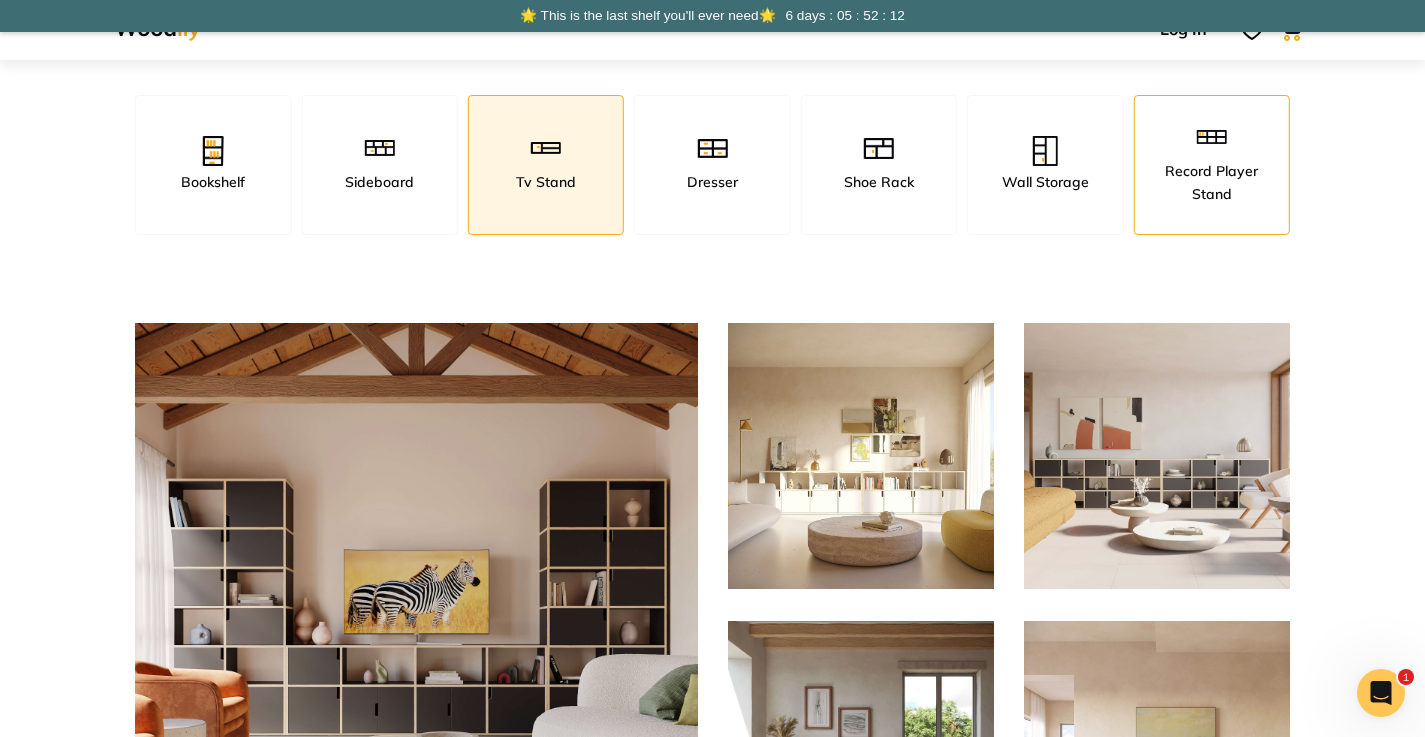 click on "Record Player Stand" at bounding box center (1212, 182) 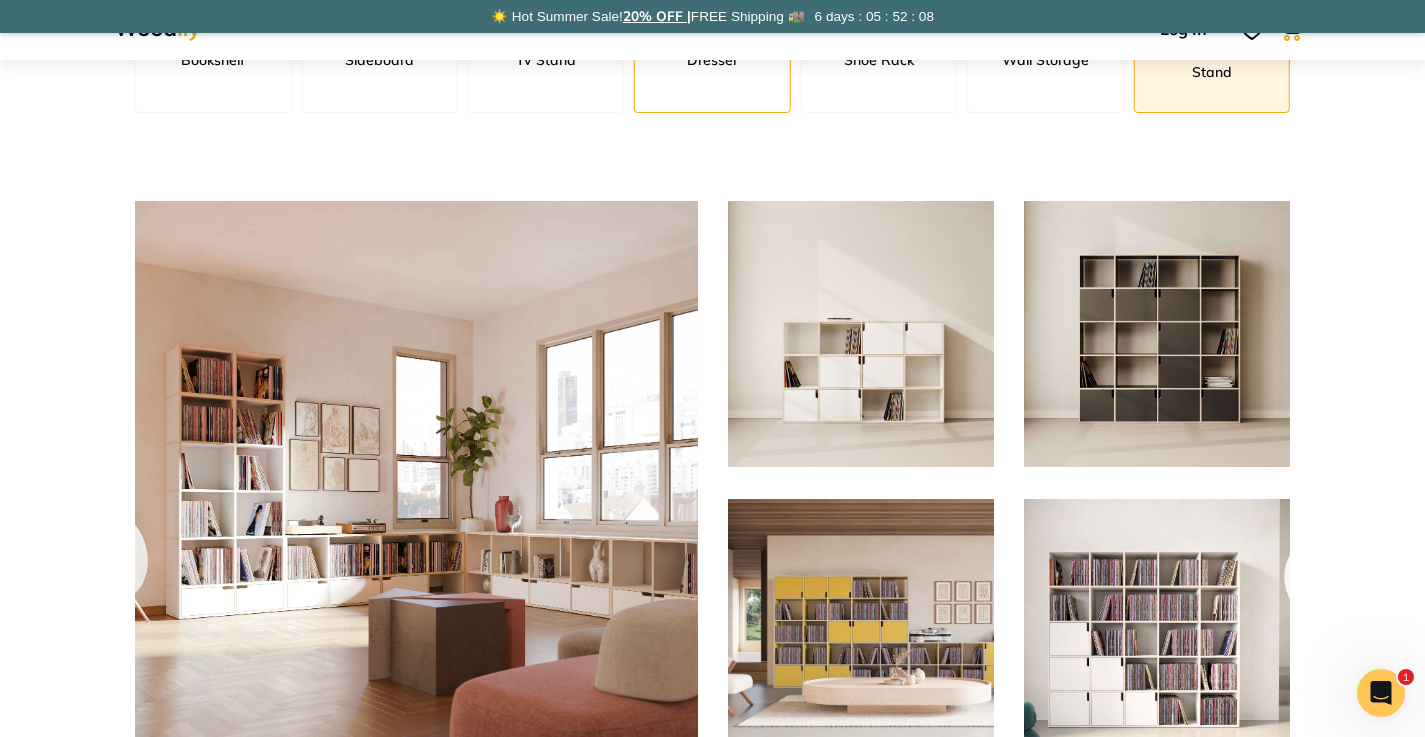 scroll, scrollTop: 305, scrollLeft: 0, axis: vertical 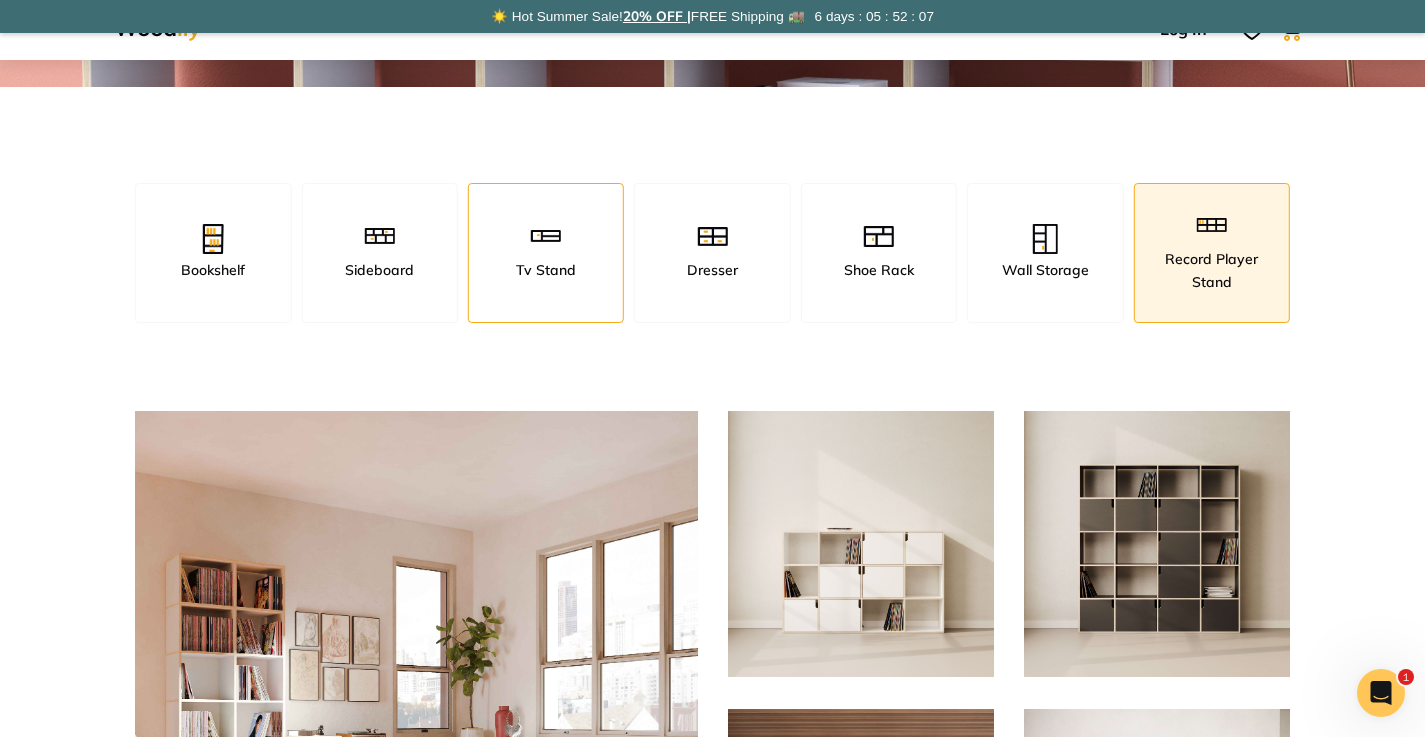 click on "Tv Stand" at bounding box center (546, 253) 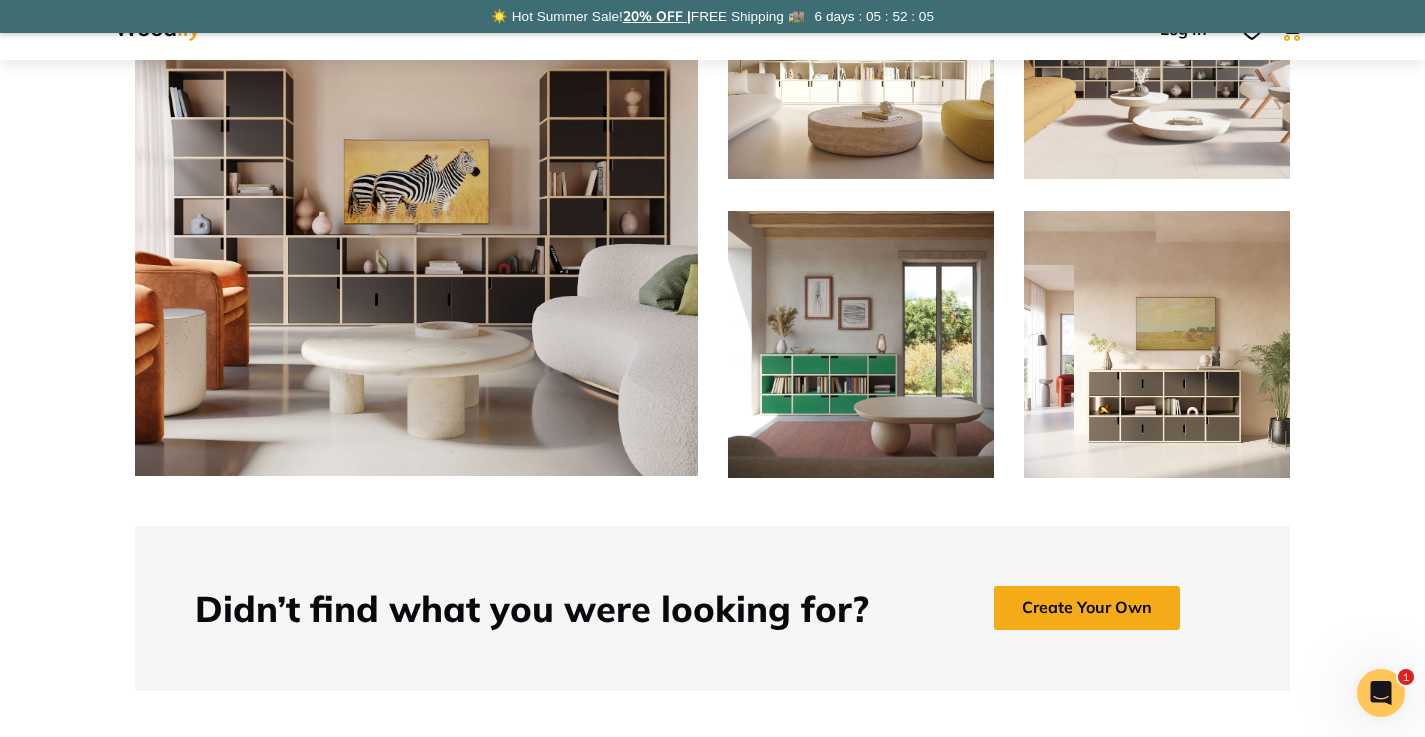 scroll, scrollTop: 1191, scrollLeft: 0, axis: vertical 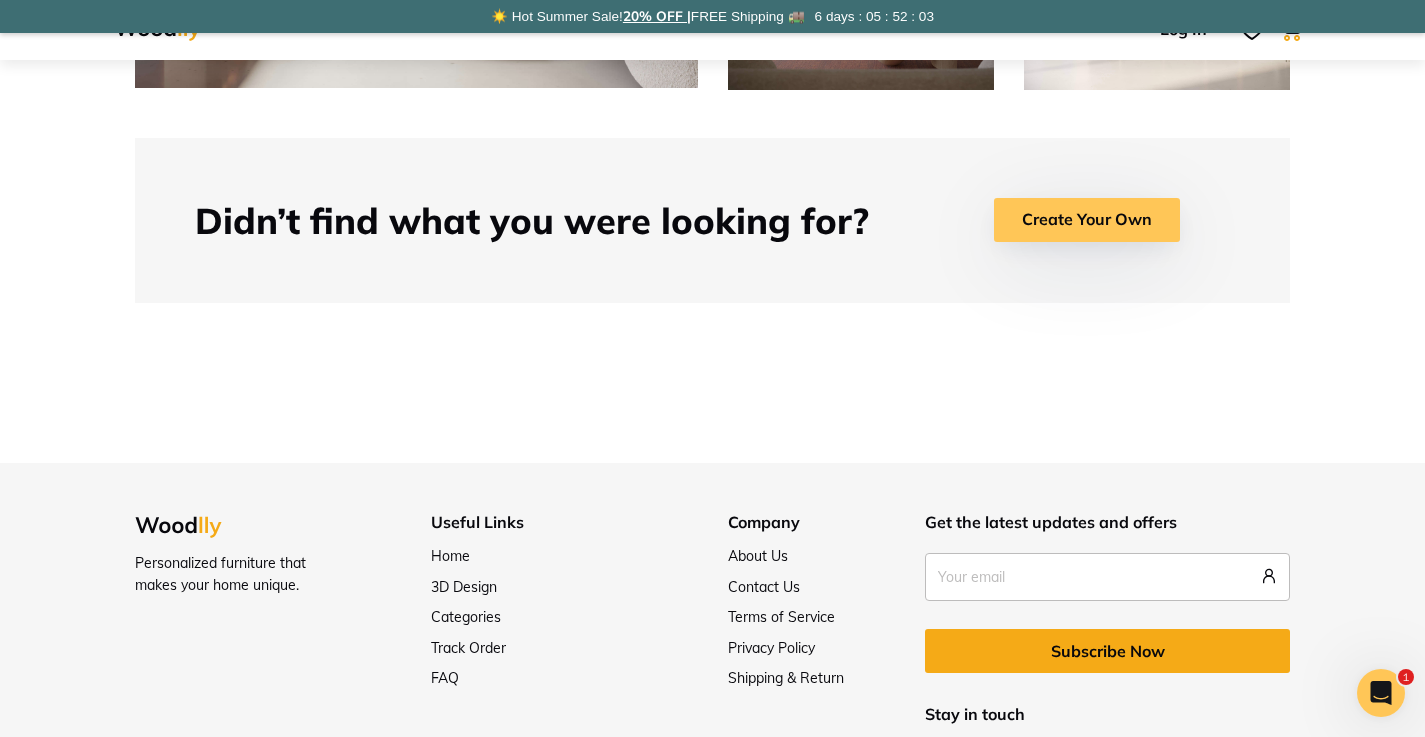 click on "Create Your Own" at bounding box center (1087, 220) 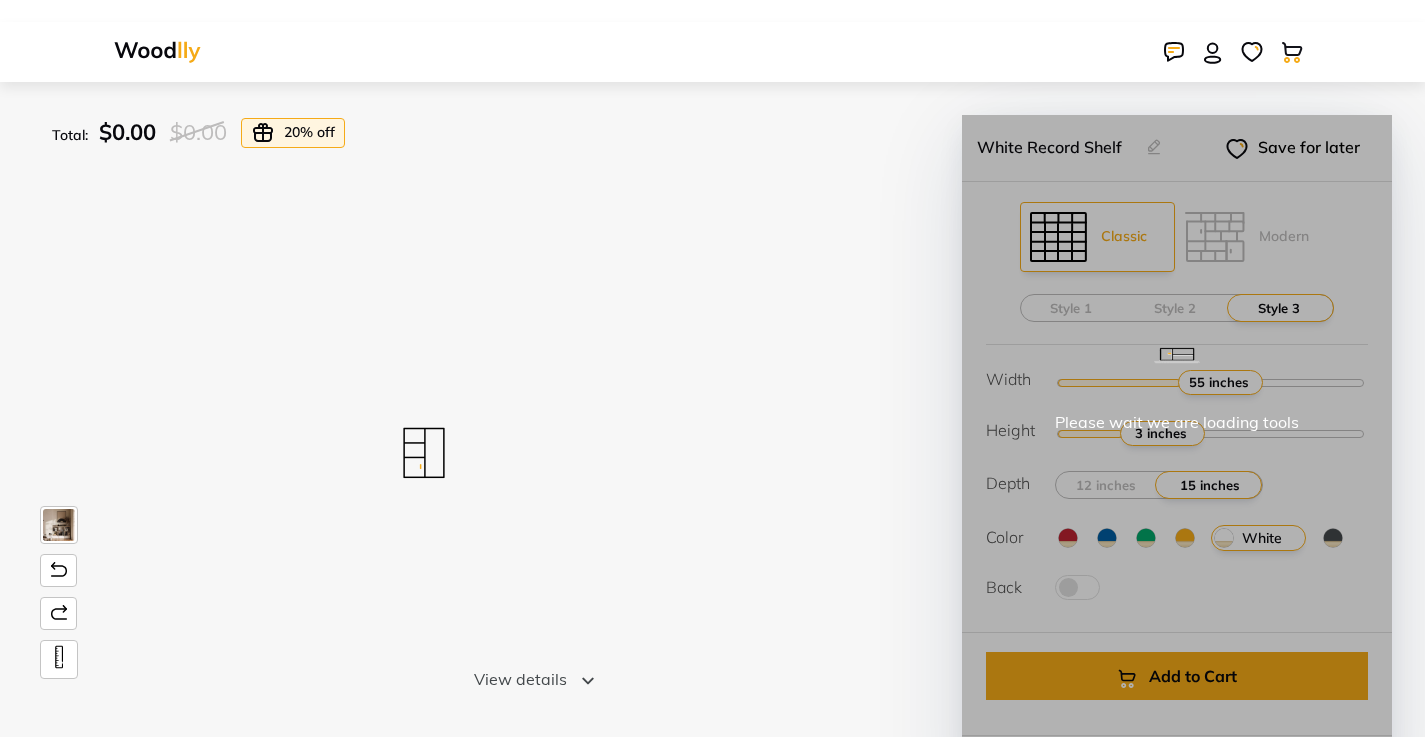 scroll, scrollTop: 0, scrollLeft: 0, axis: both 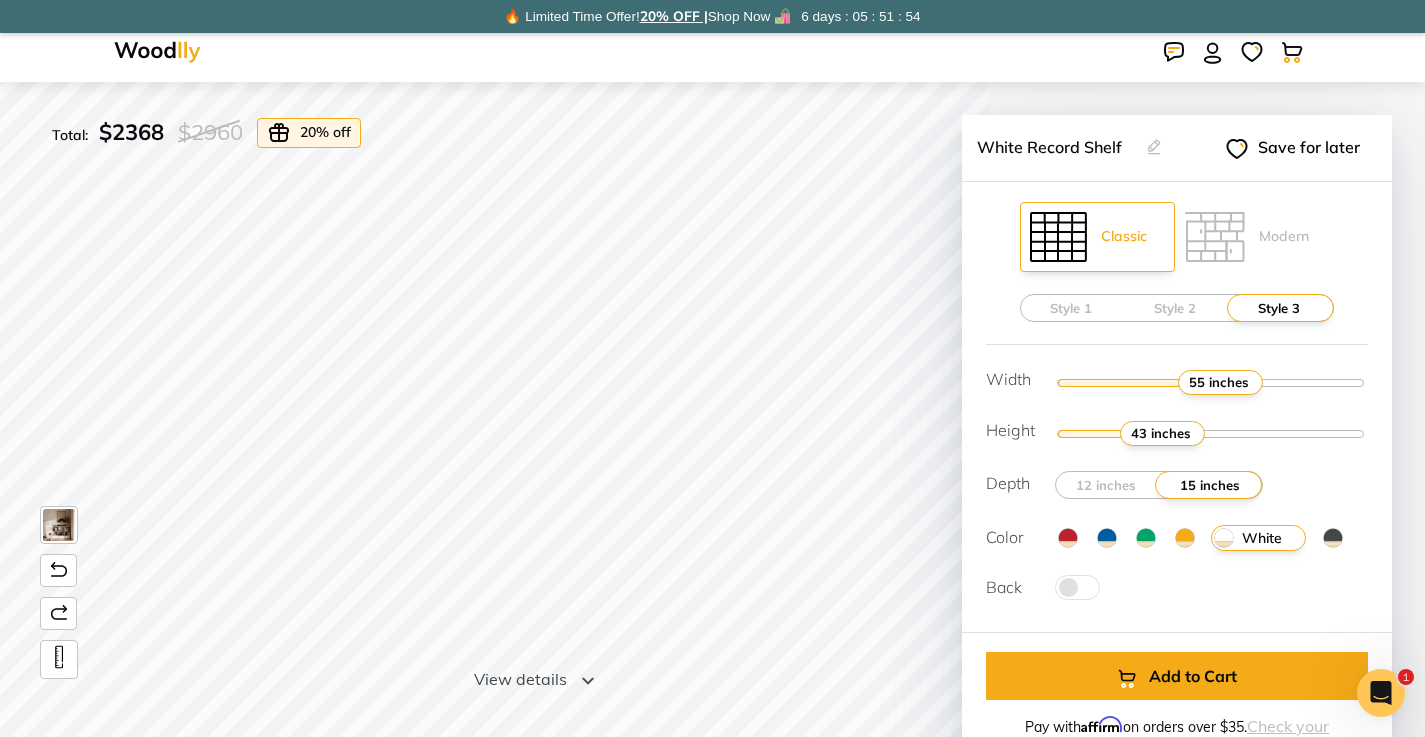 click on "Style 1
Style 2
Style 3" at bounding box center [1176, 308] 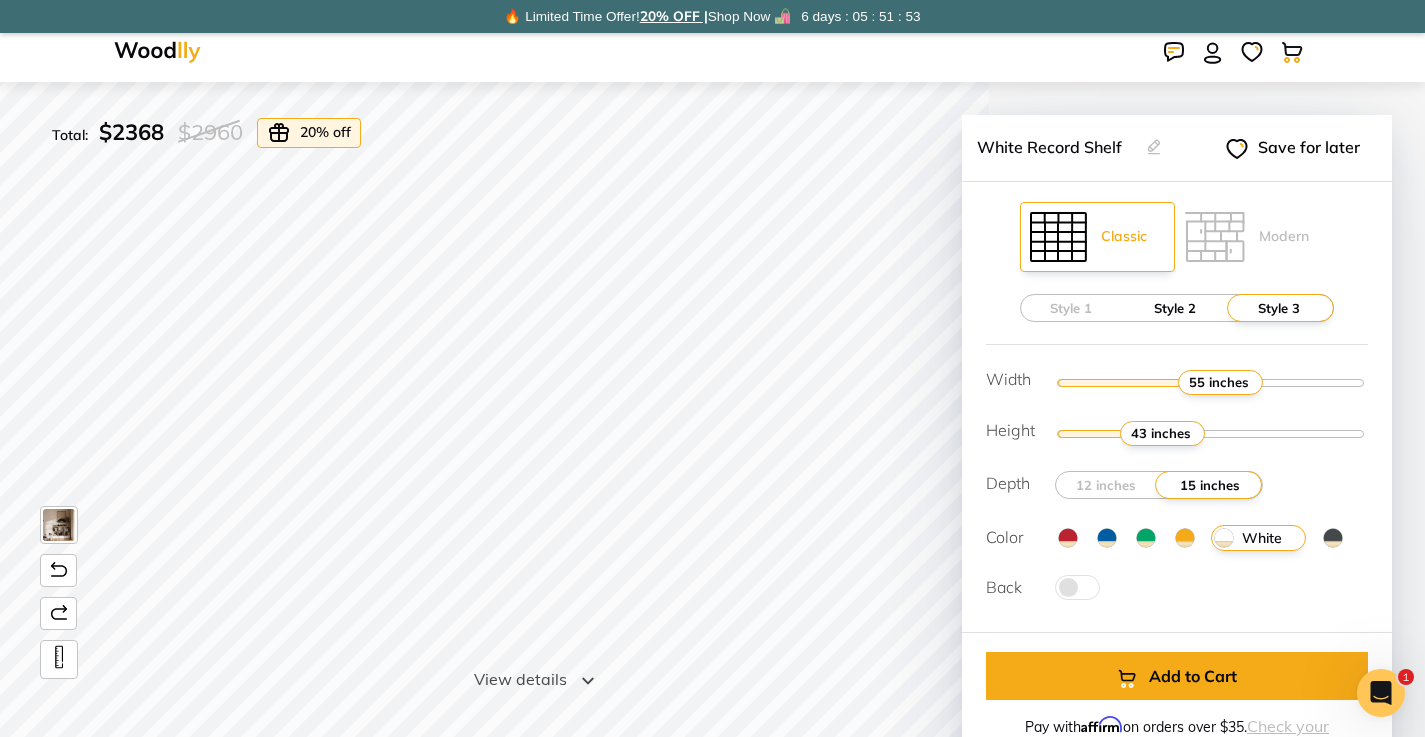 click on "Style 2" at bounding box center [1175, 308] 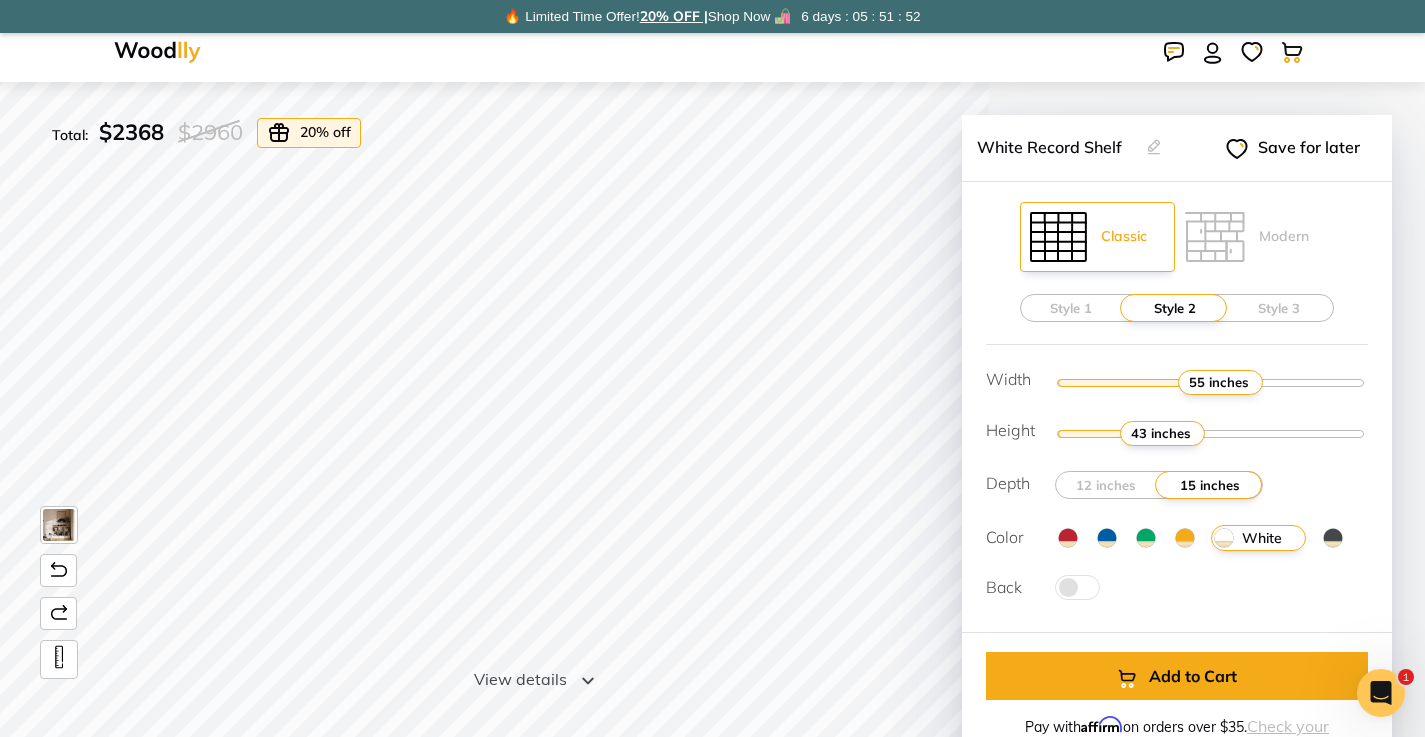 click on "Style 1
Style 2
Style 3" at bounding box center [1176, 308] 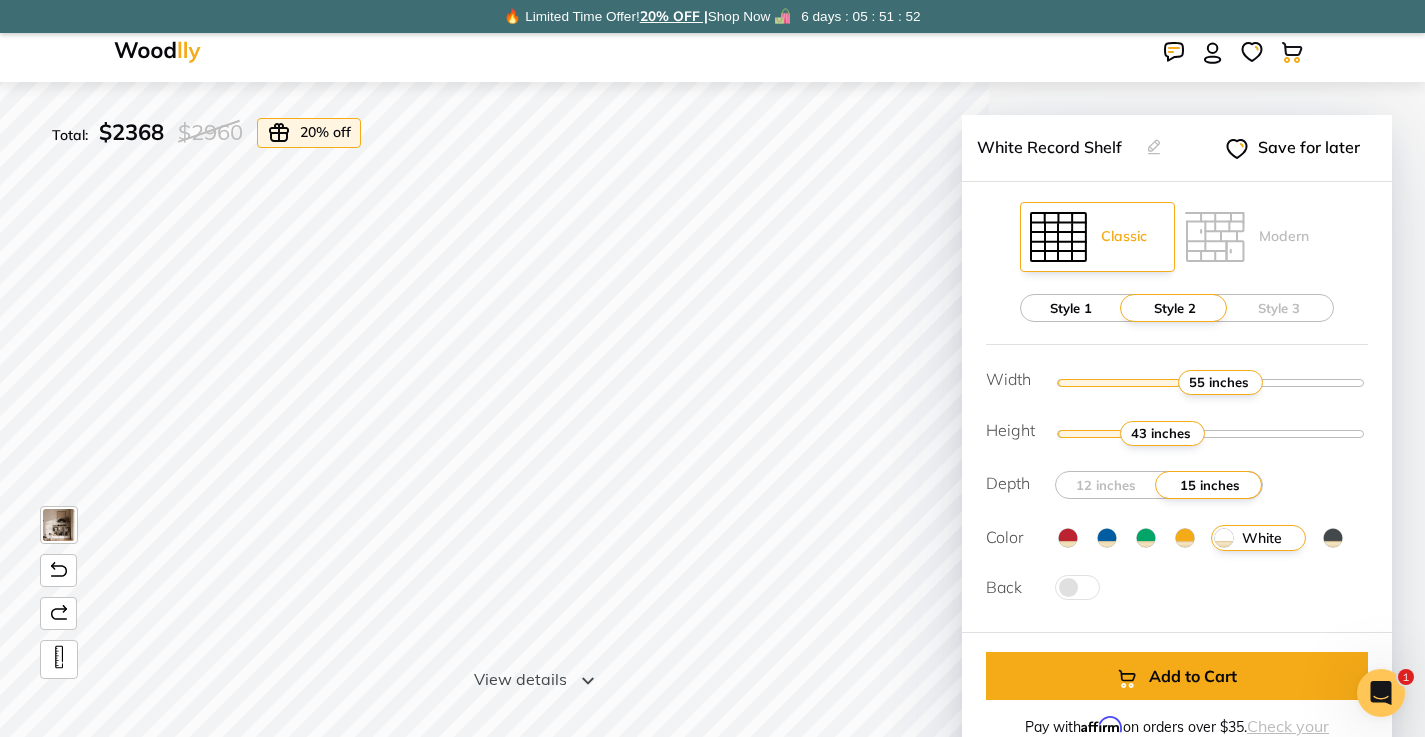click on "Style 1" at bounding box center [1071, 308] 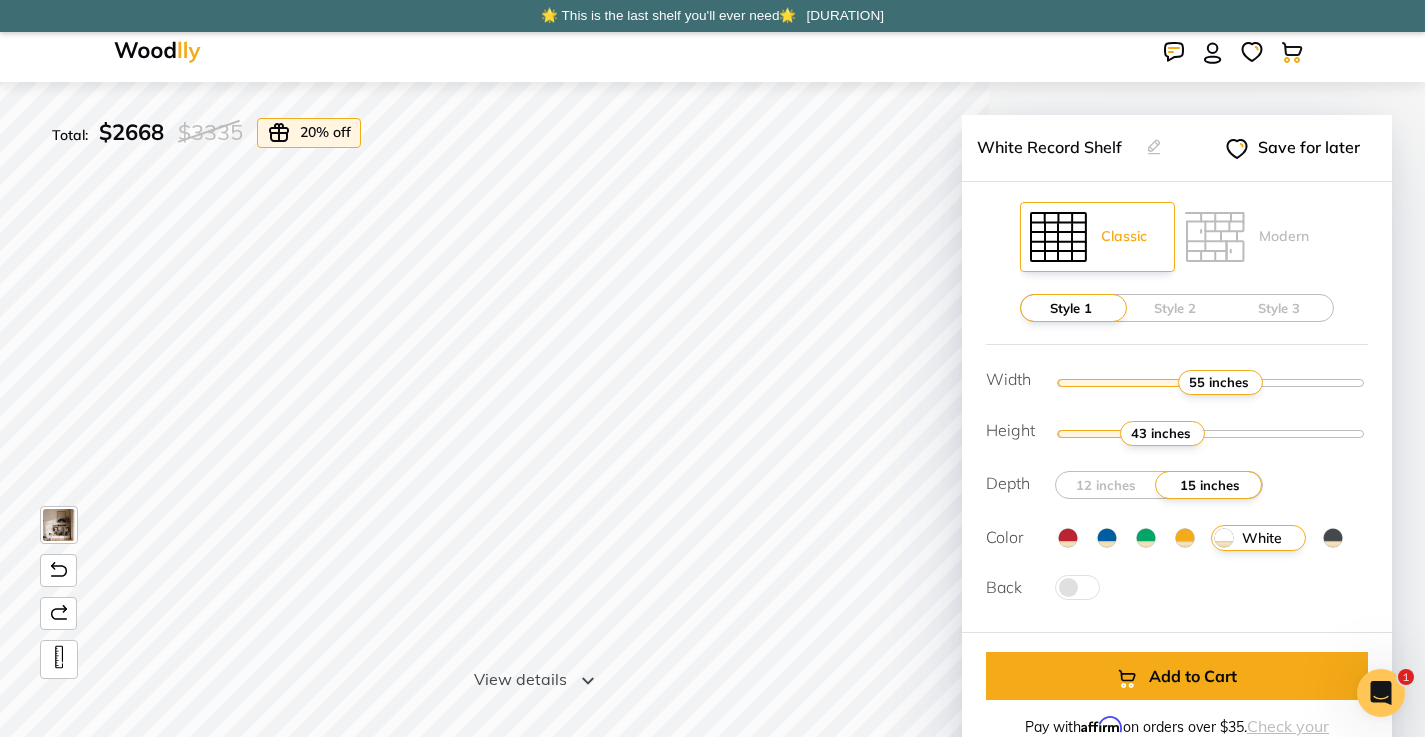 click at bounding box center [157, 52] 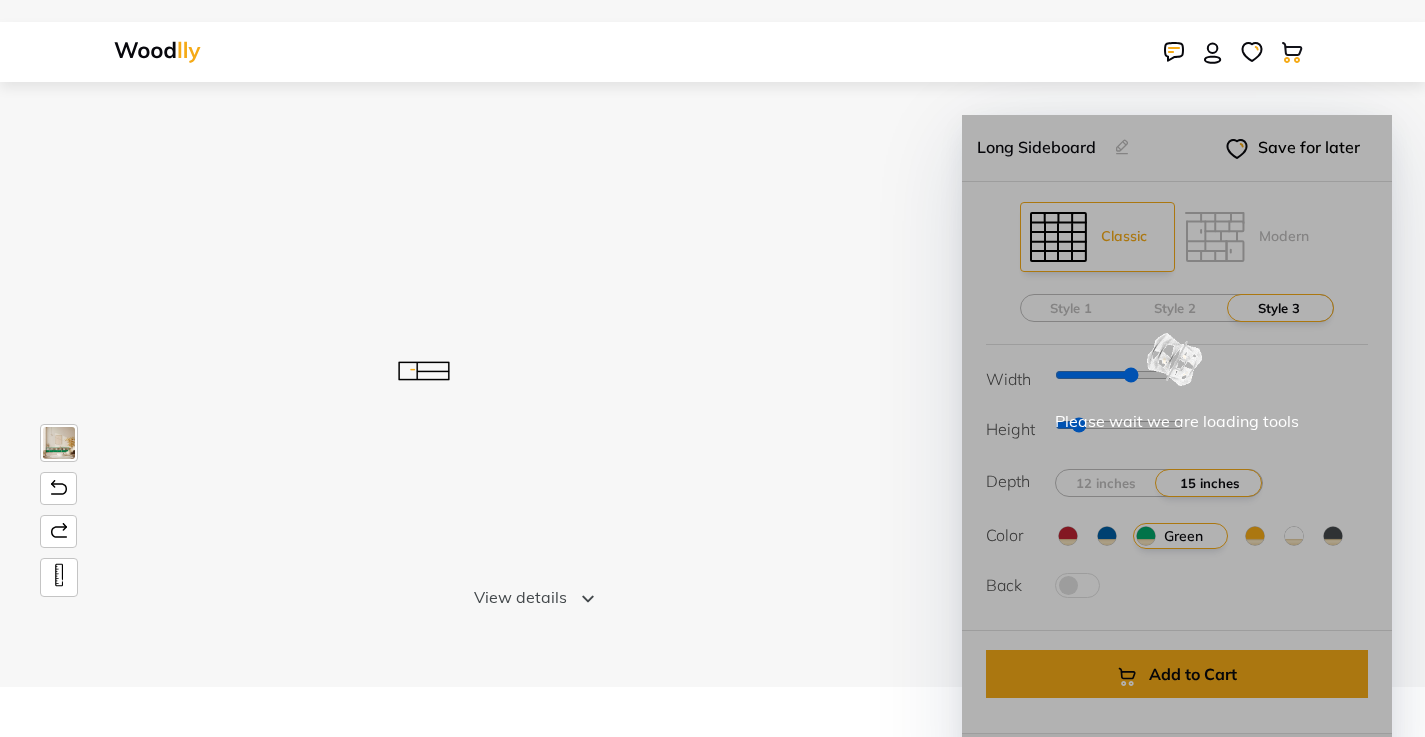 scroll, scrollTop: 0, scrollLeft: 0, axis: both 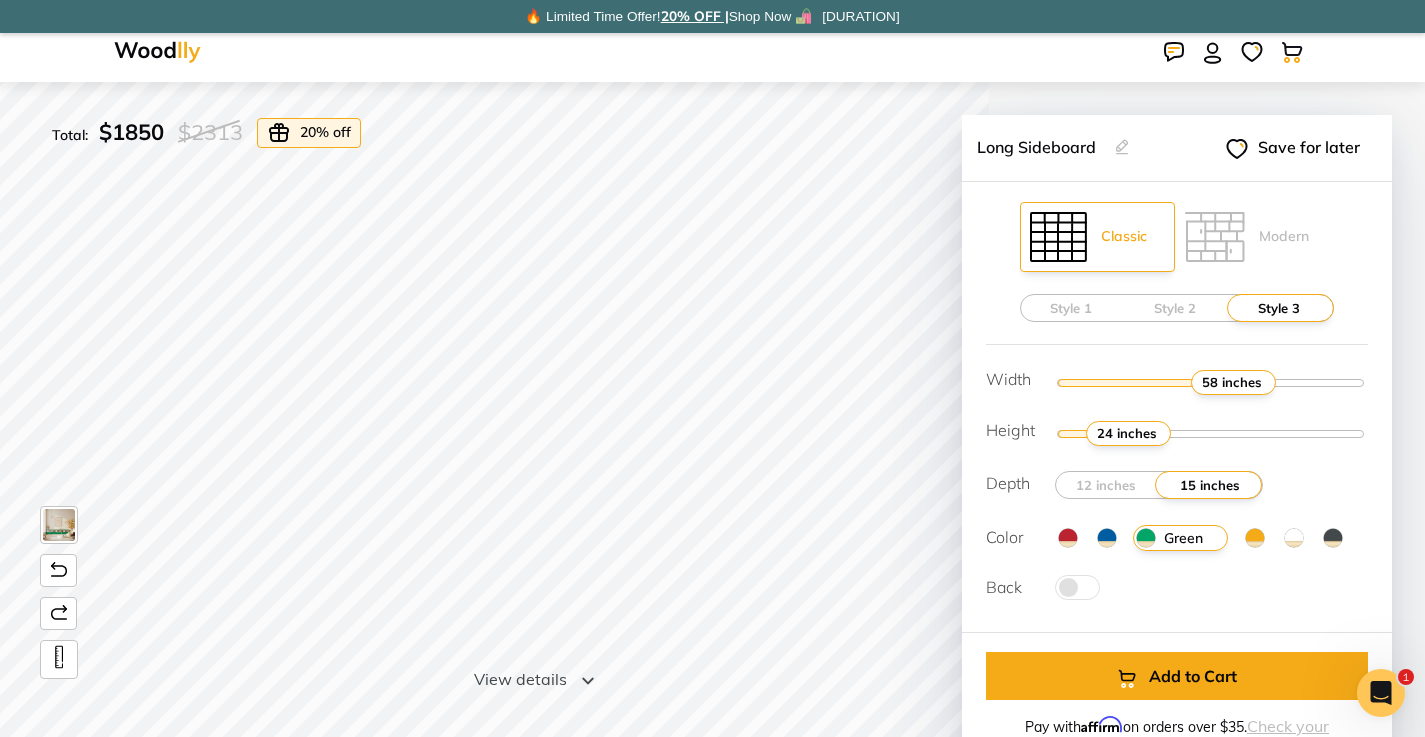 click at bounding box center (157, 52) 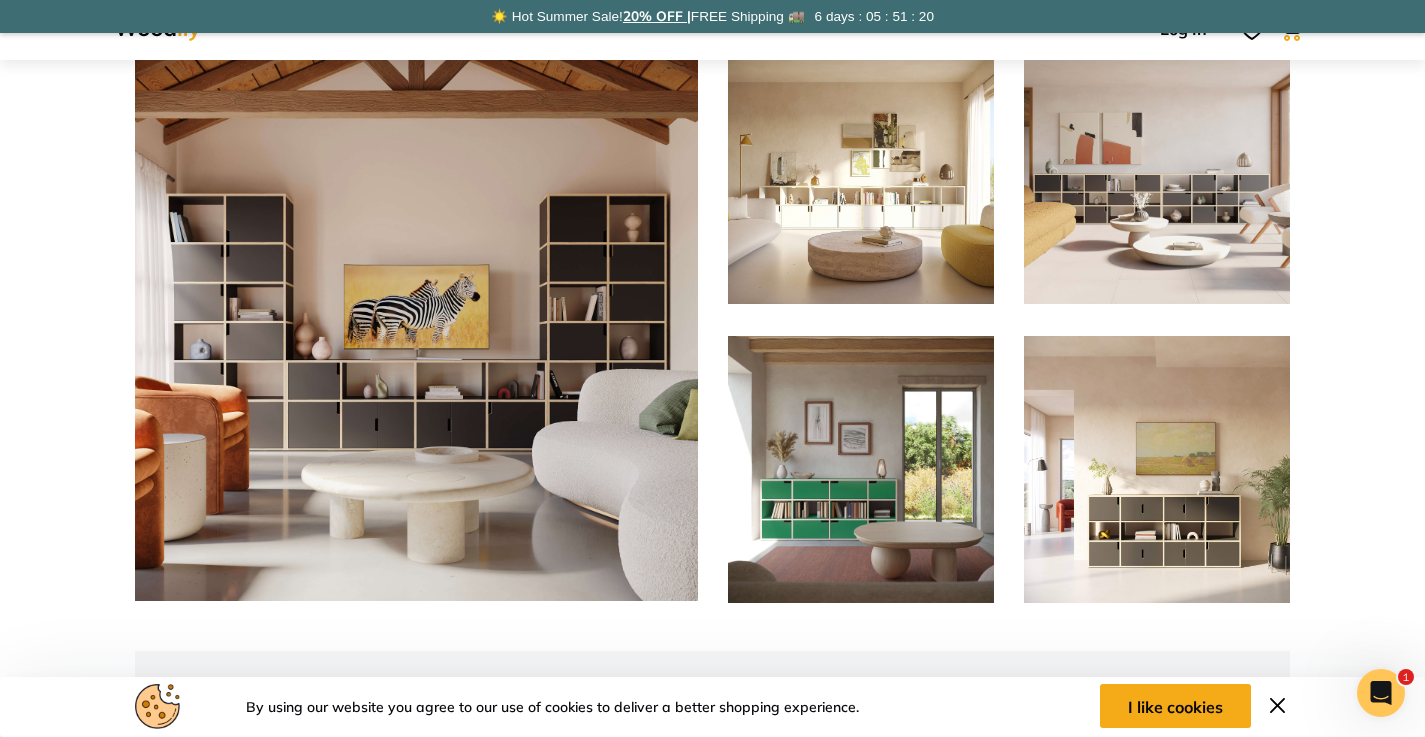 scroll, scrollTop: 1029, scrollLeft: 0, axis: vertical 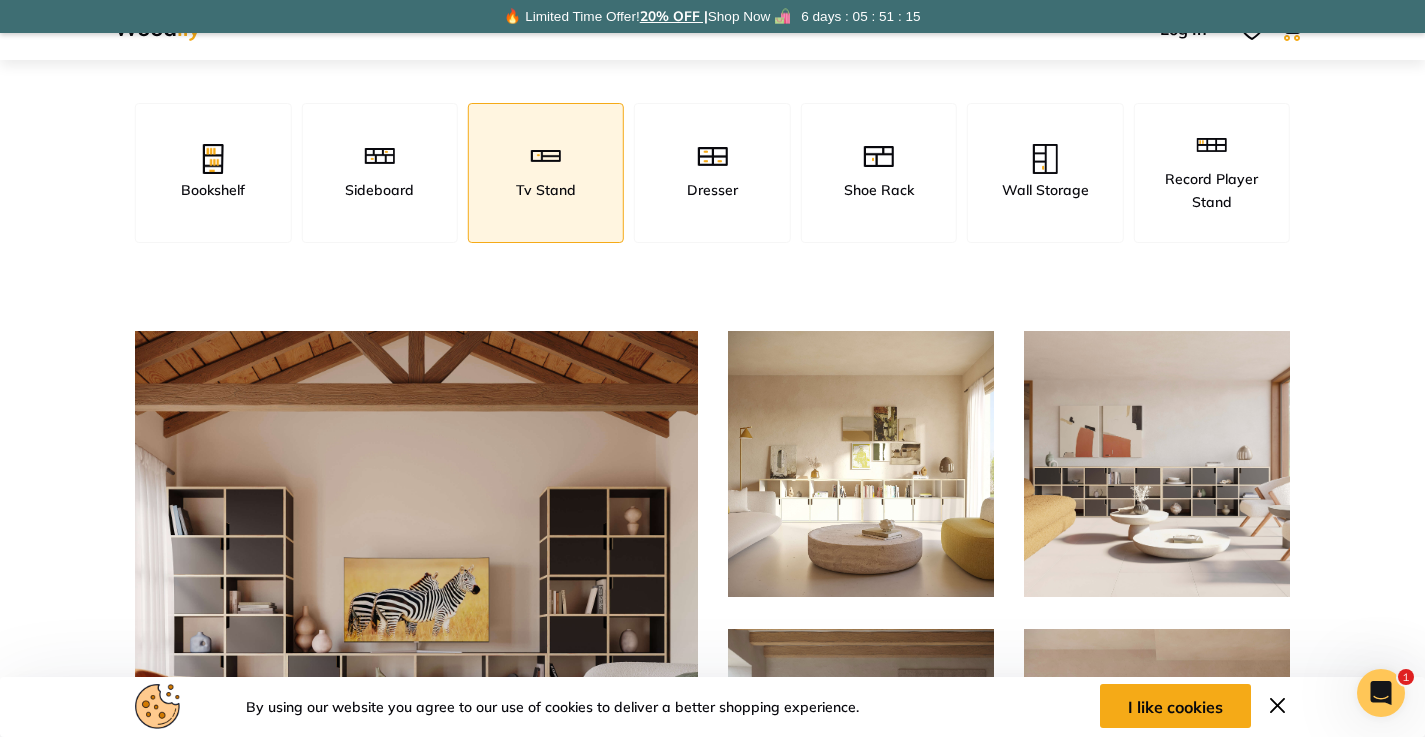 click at bounding box center (1277, 705) 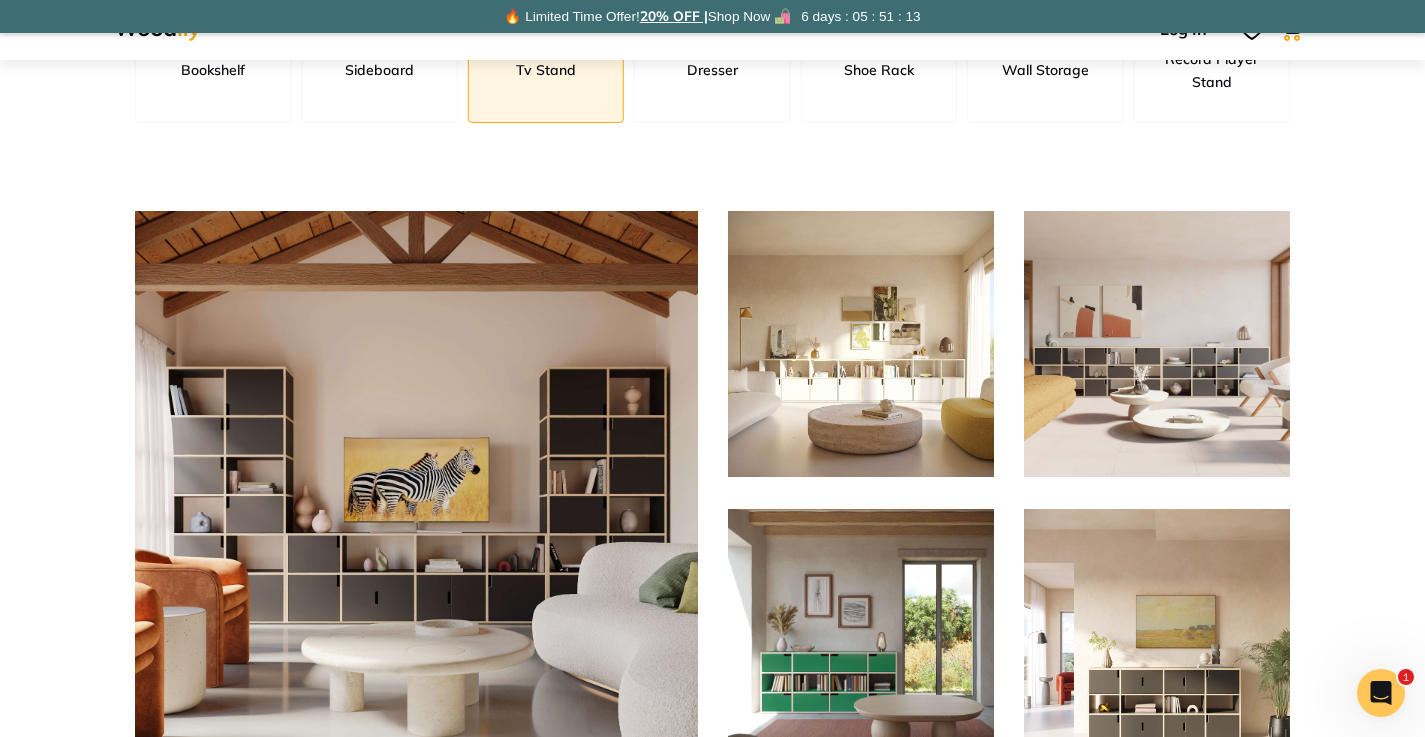 scroll, scrollTop: 871, scrollLeft: 0, axis: vertical 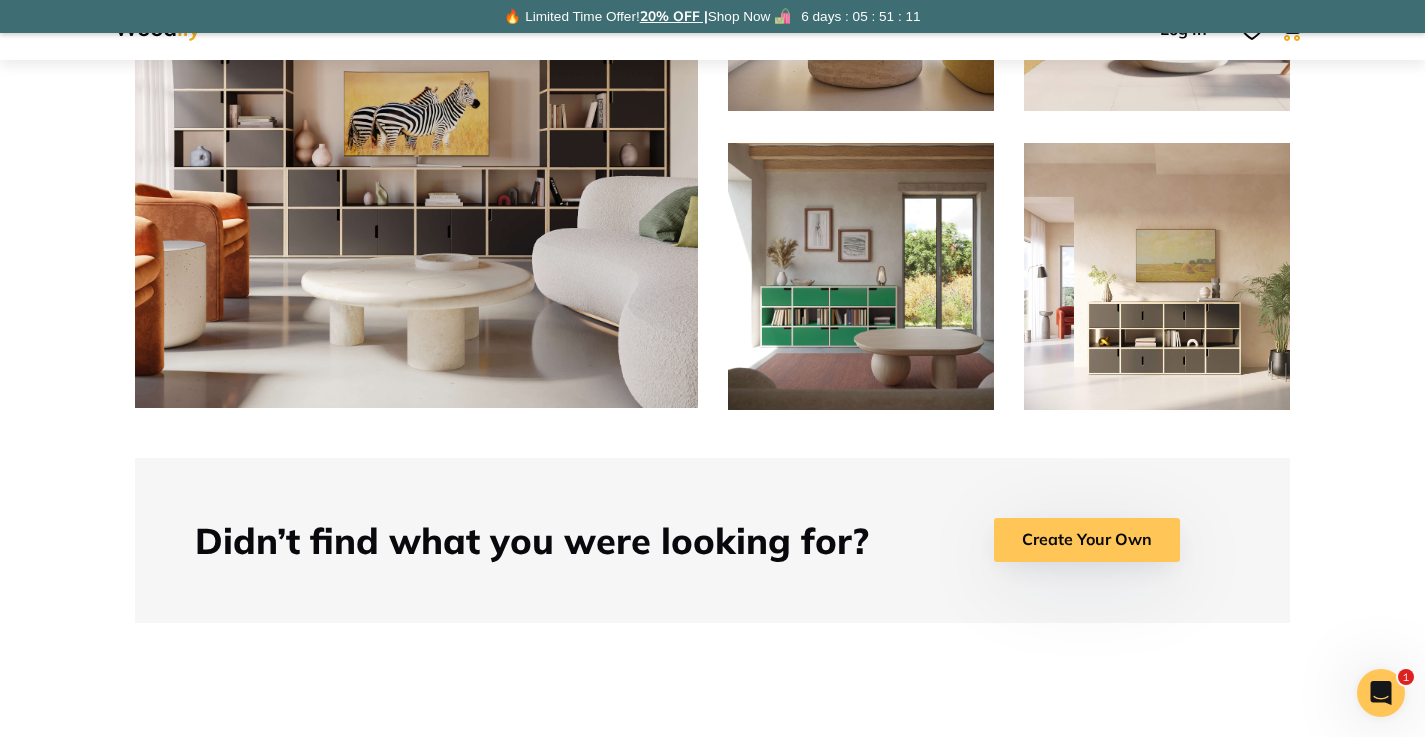 click on "Create Your Own" at bounding box center (1087, 540) 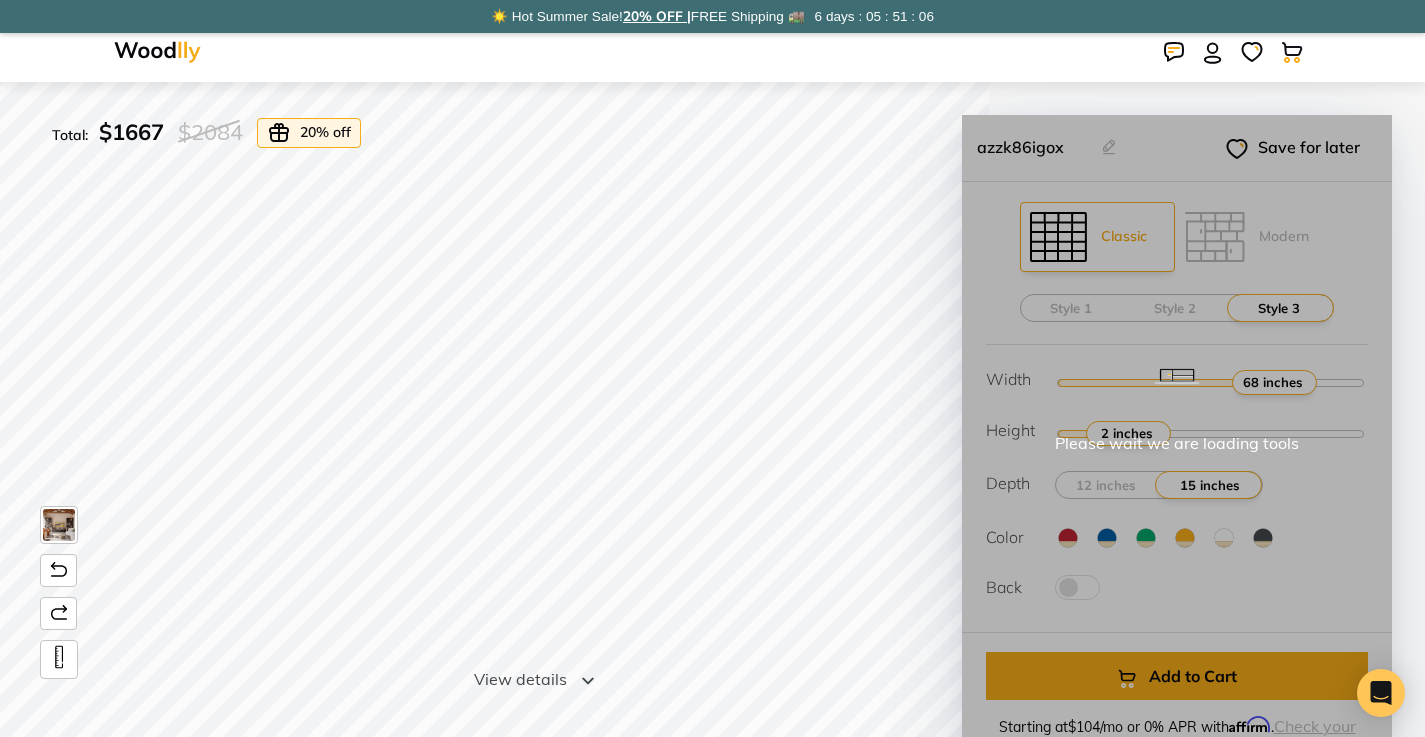 scroll, scrollTop: 0, scrollLeft: 0, axis: both 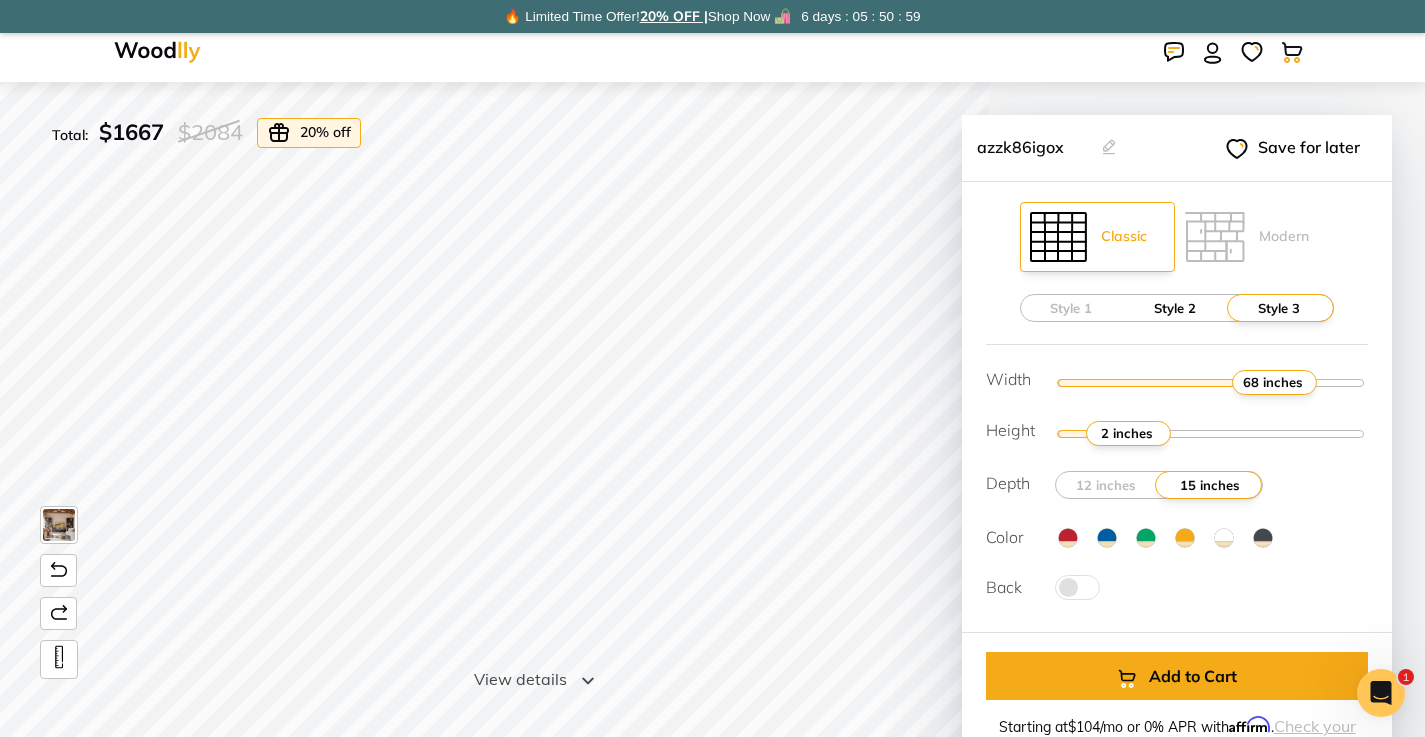 click on "Style 2" at bounding box center [1175, 308] 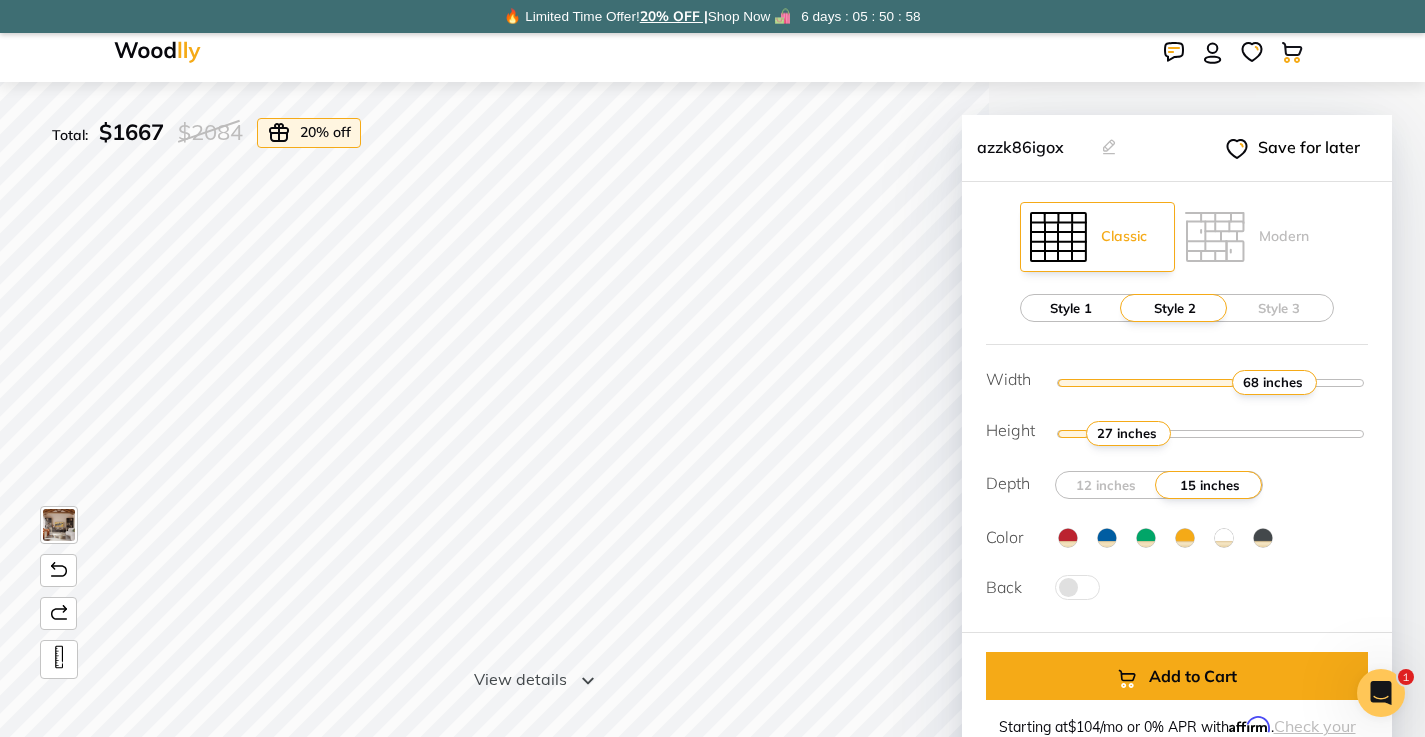 click on "Style 1" at bounding box center (1071, 308) 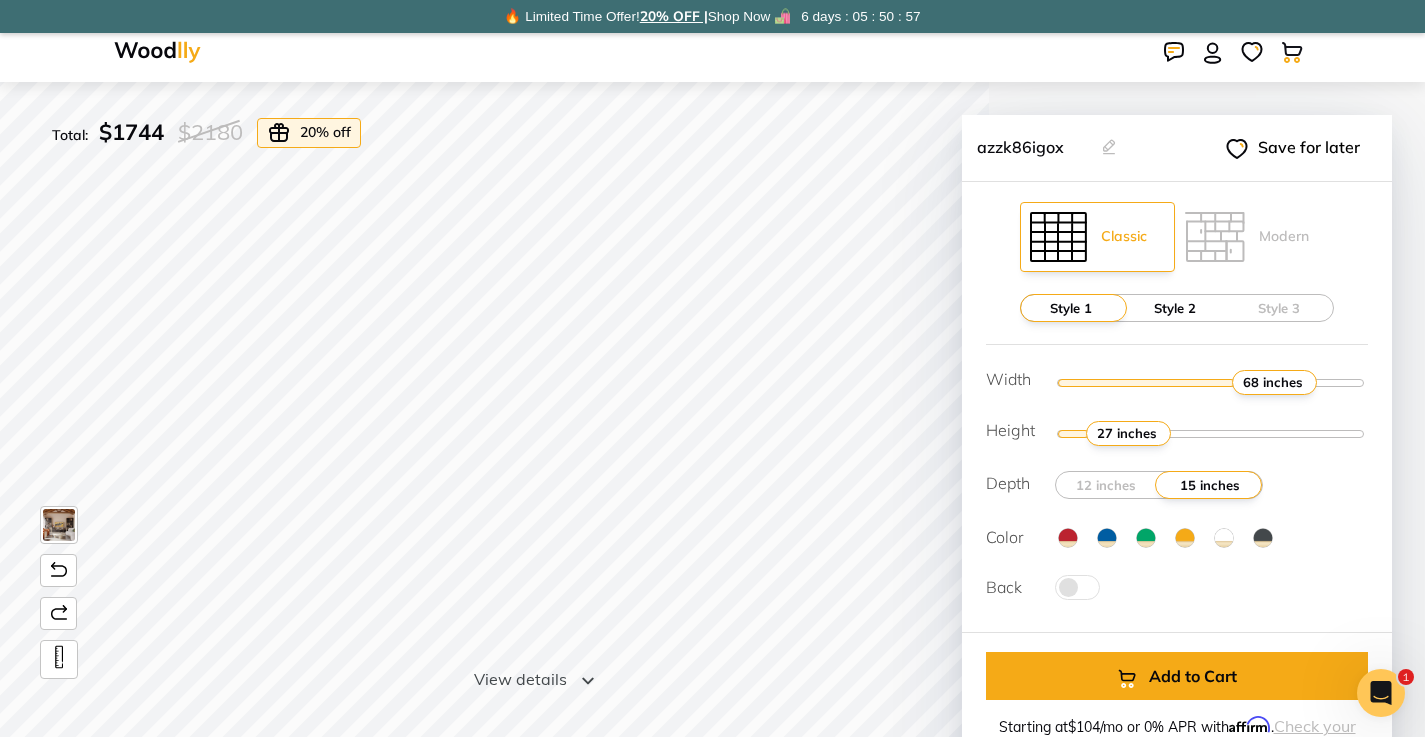 click on "Style 2" at bounding box center [1175, 308] 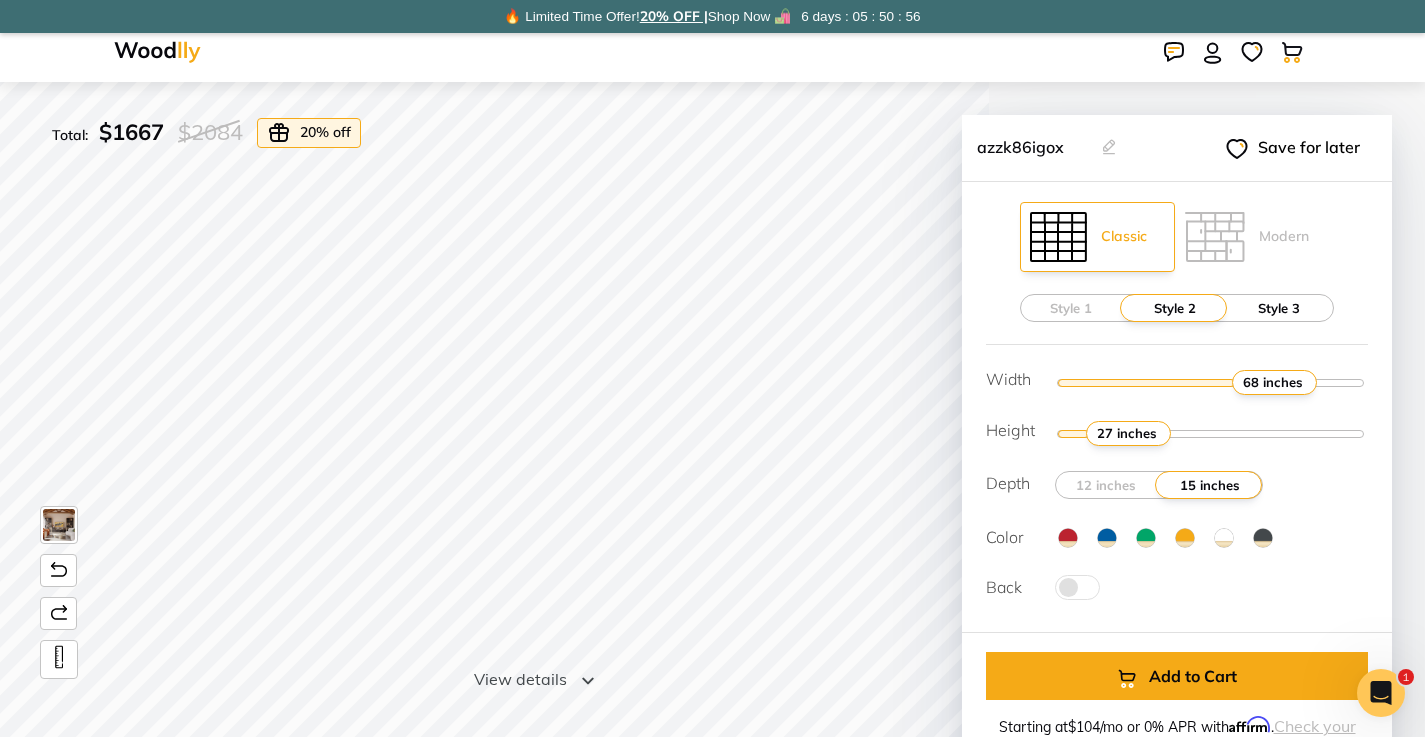 click on "Style 3" at bounding box center [1279, 308] 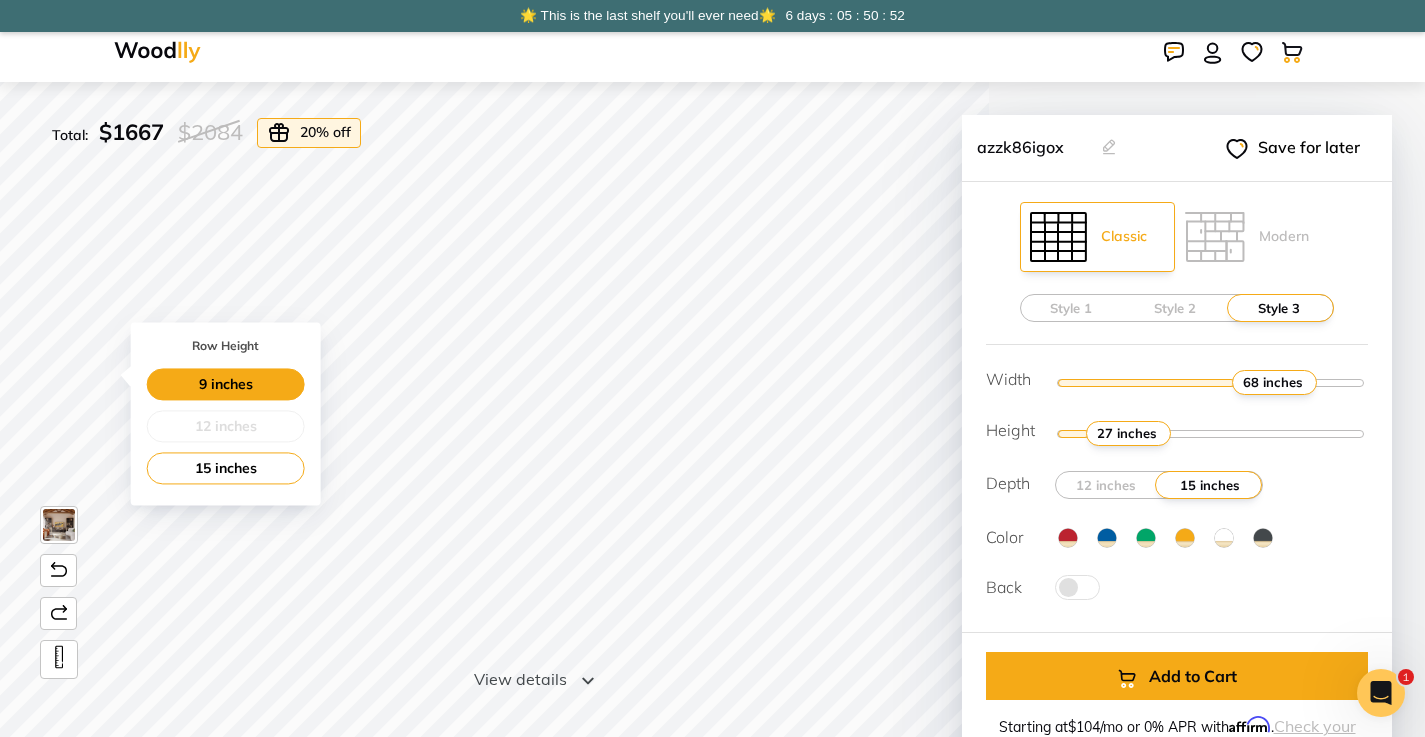 click on "9 inches" at bounding box center (226, 384) 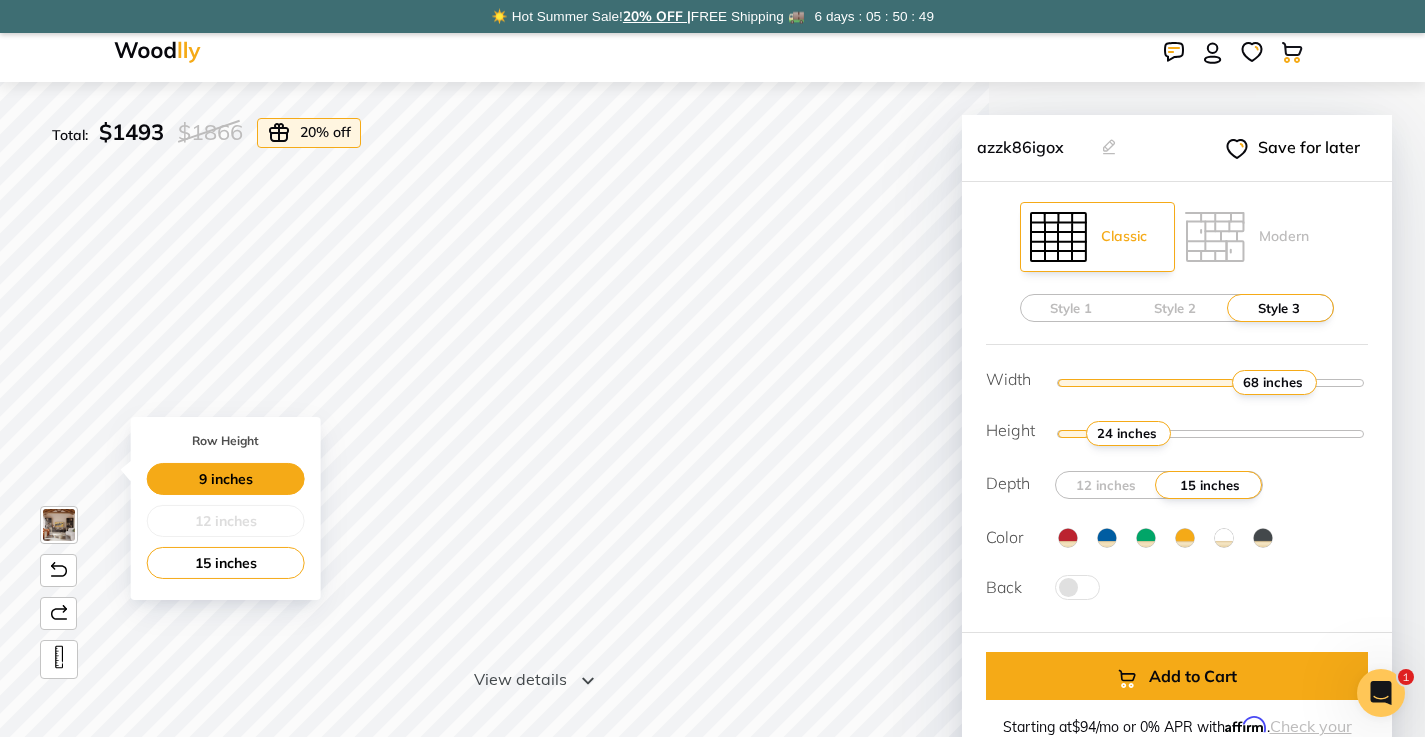 click on "9 inches" at bounding box center (226, 479) 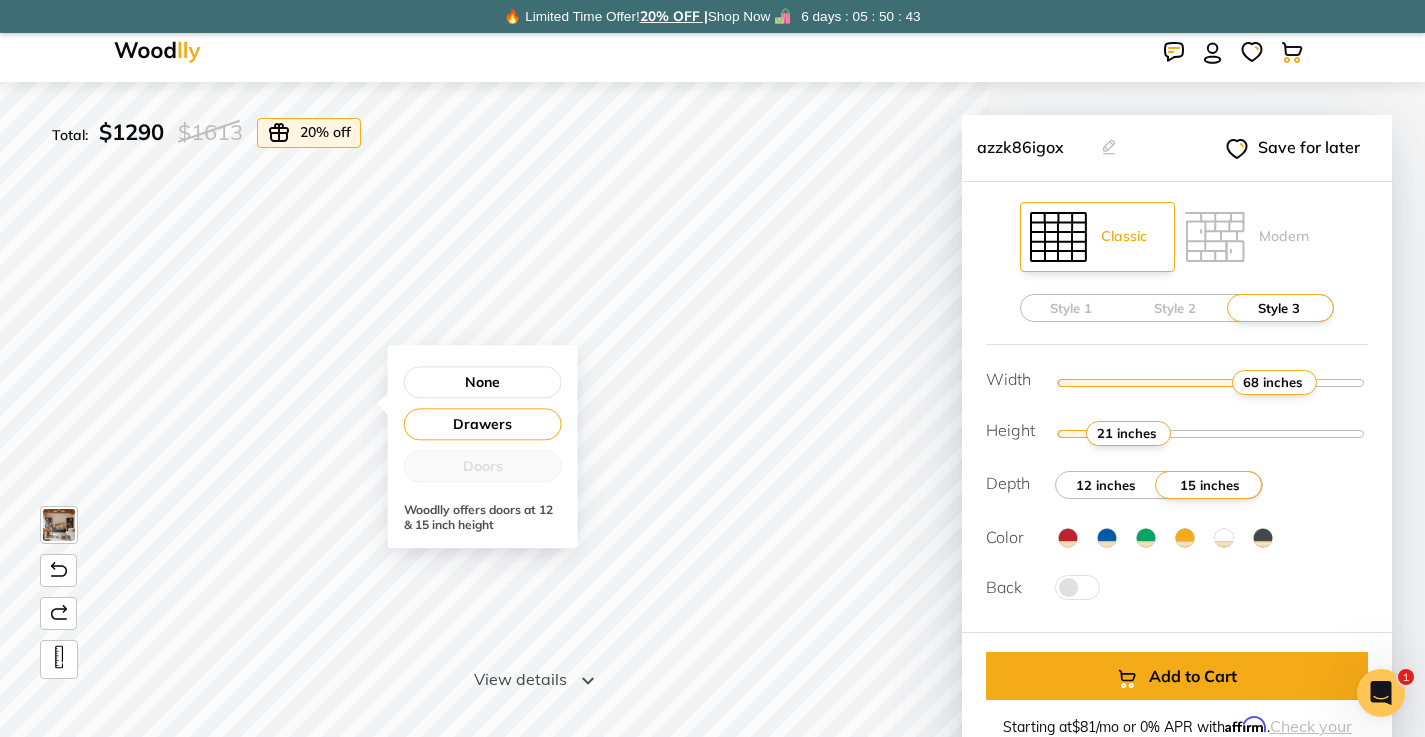 click on "12 inches" at bounding box center [1106, 485] 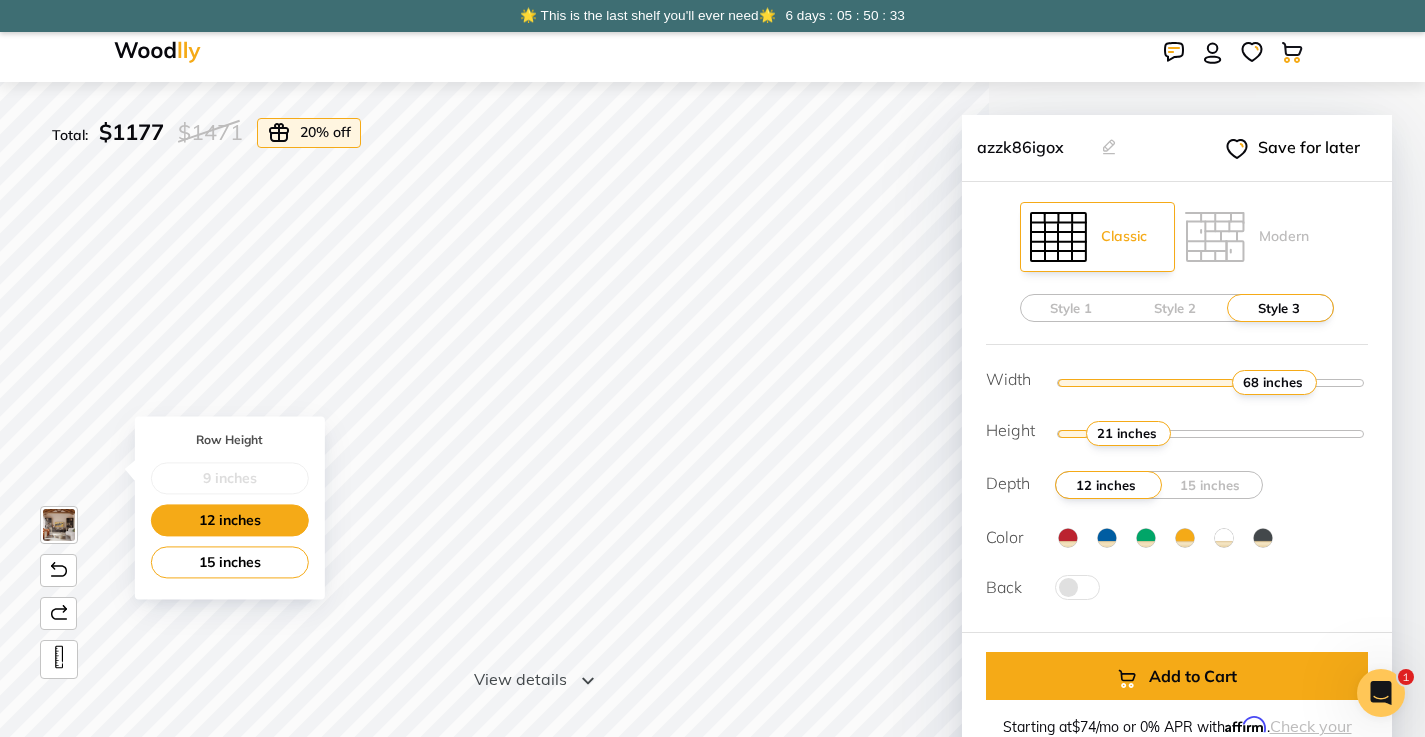 click on "12 inches" at bounding box center (230, 520) 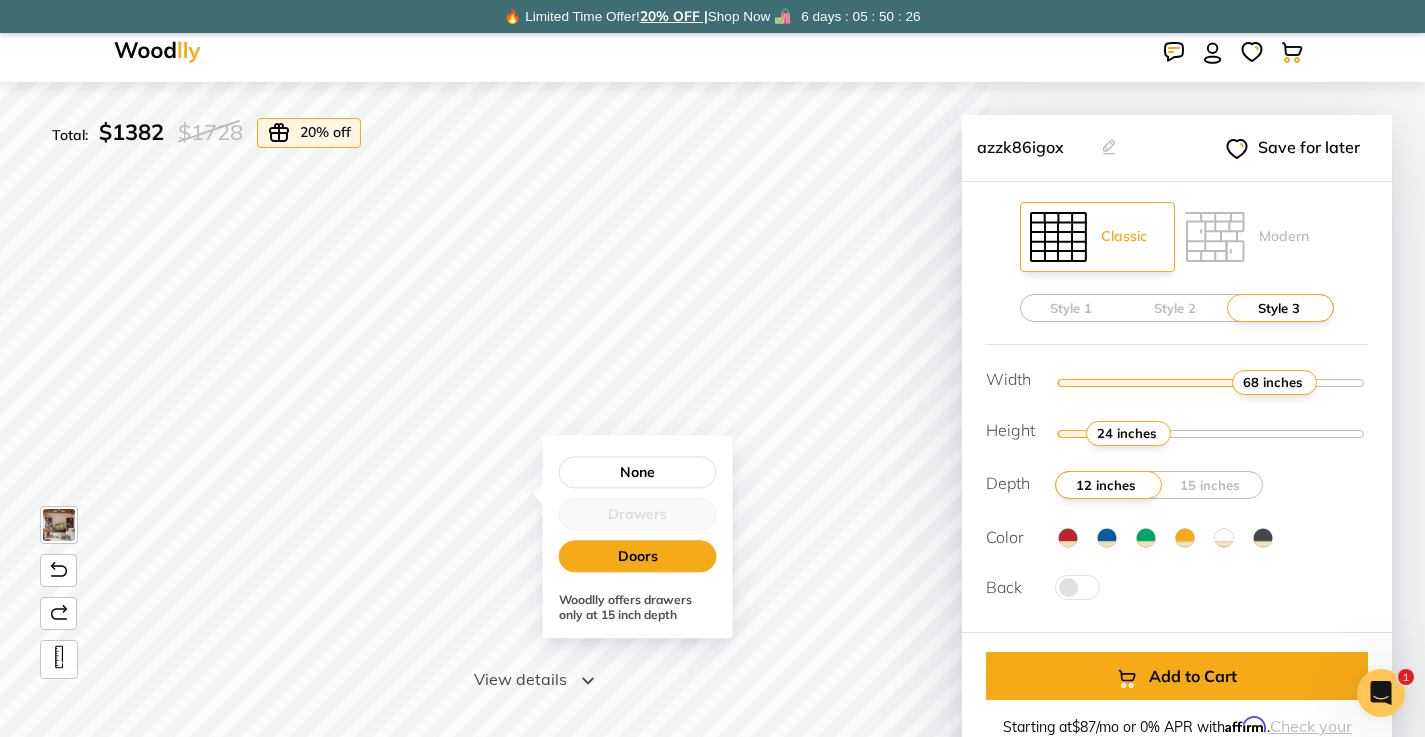 click on "Doors" at bounding box center [638, 556] 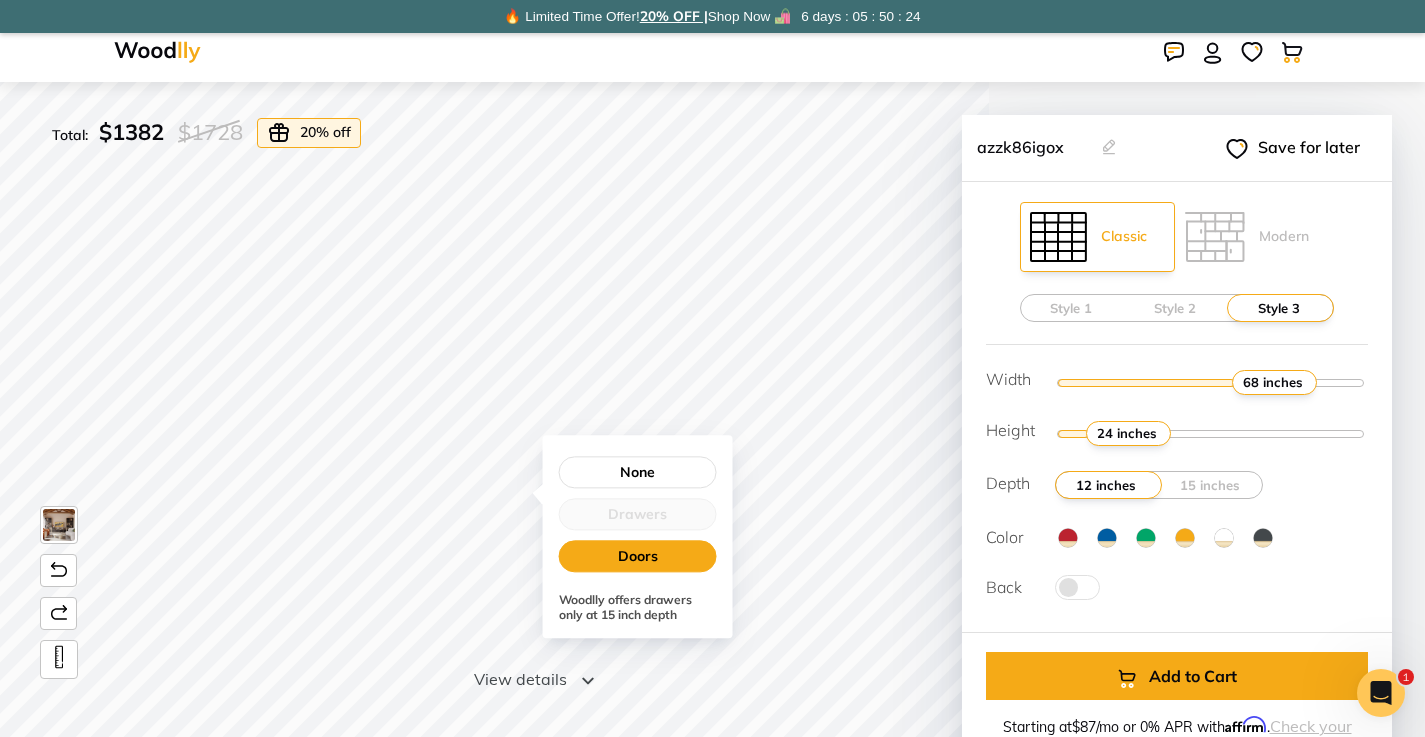 click on "Doors" at bounding box center (638, 556) 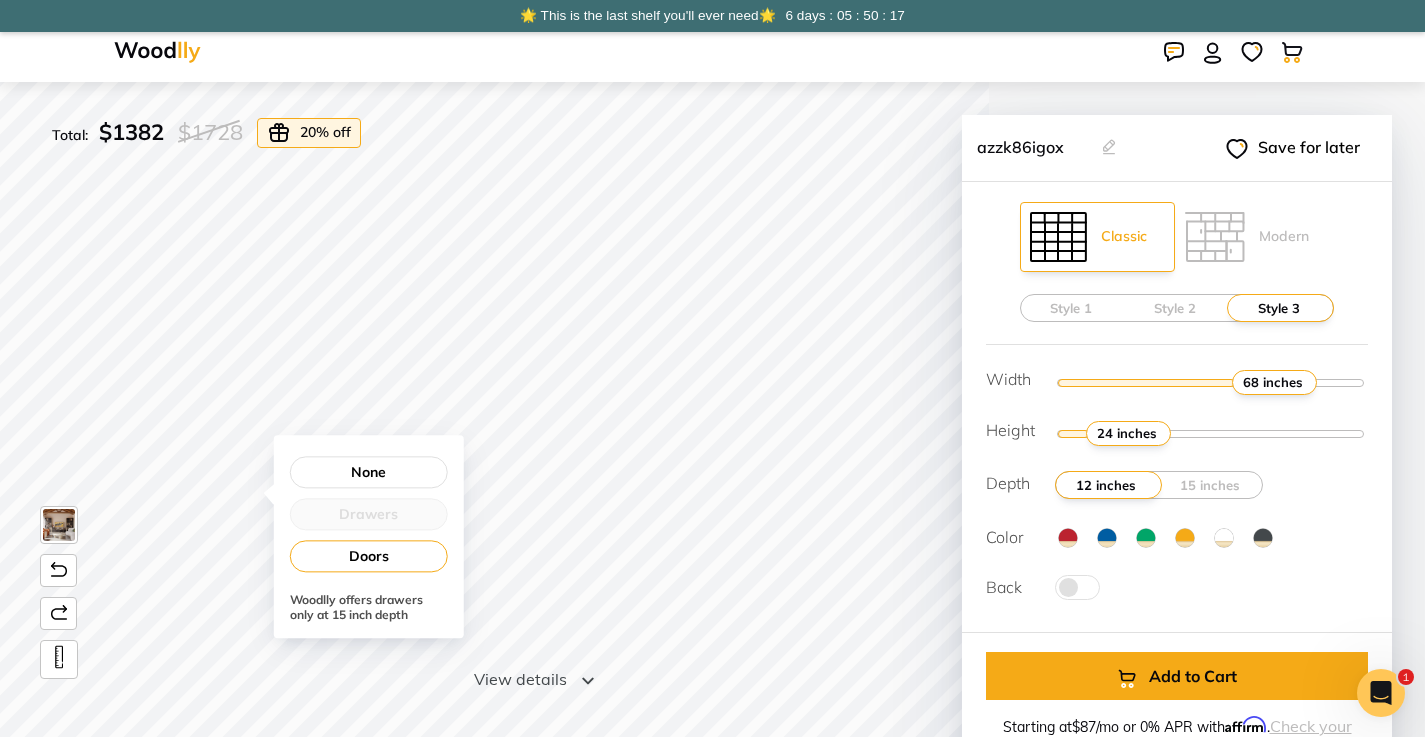 click on "None
Drawers
Drawers
Doors
Doors
Woodlly offers drawers only at 15 inch depth" at bounding box center [369, 536] 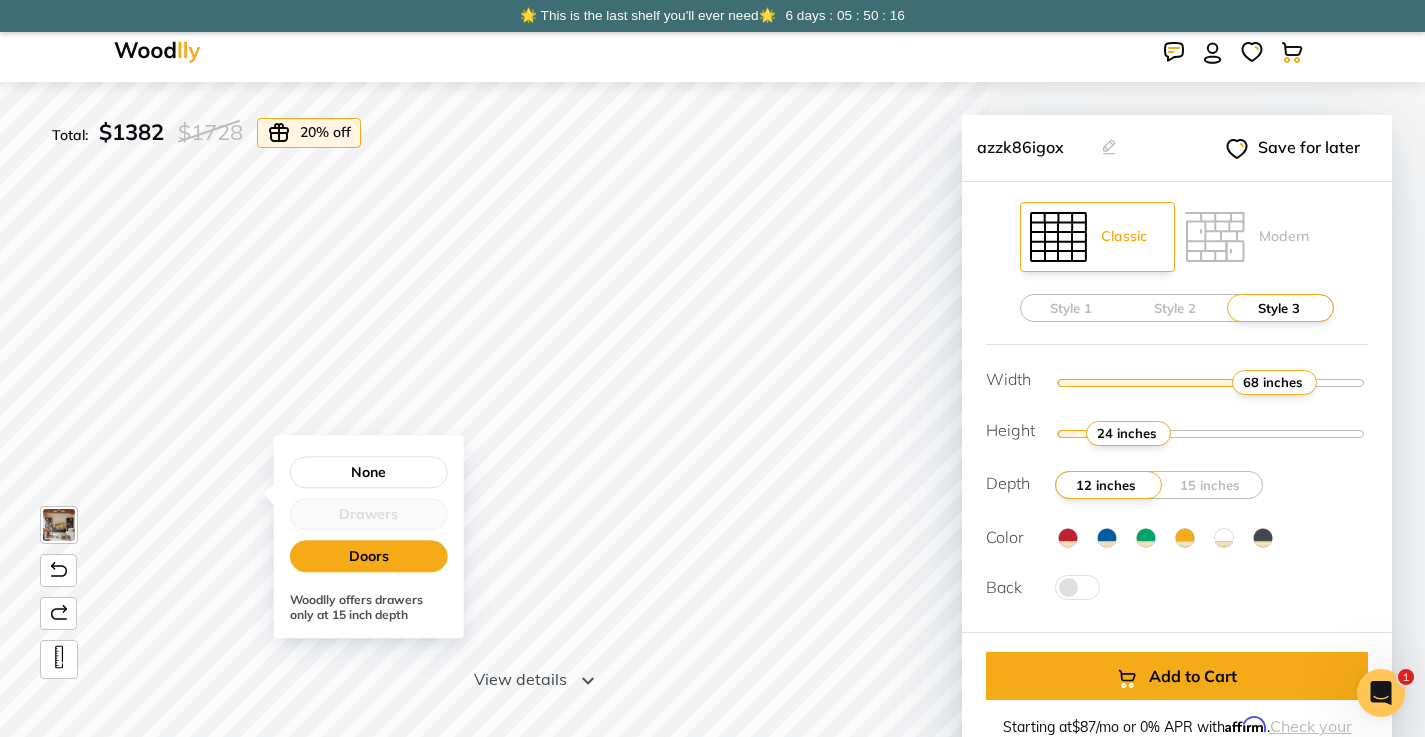 click on "Doors" at bounding box center [369, 556] 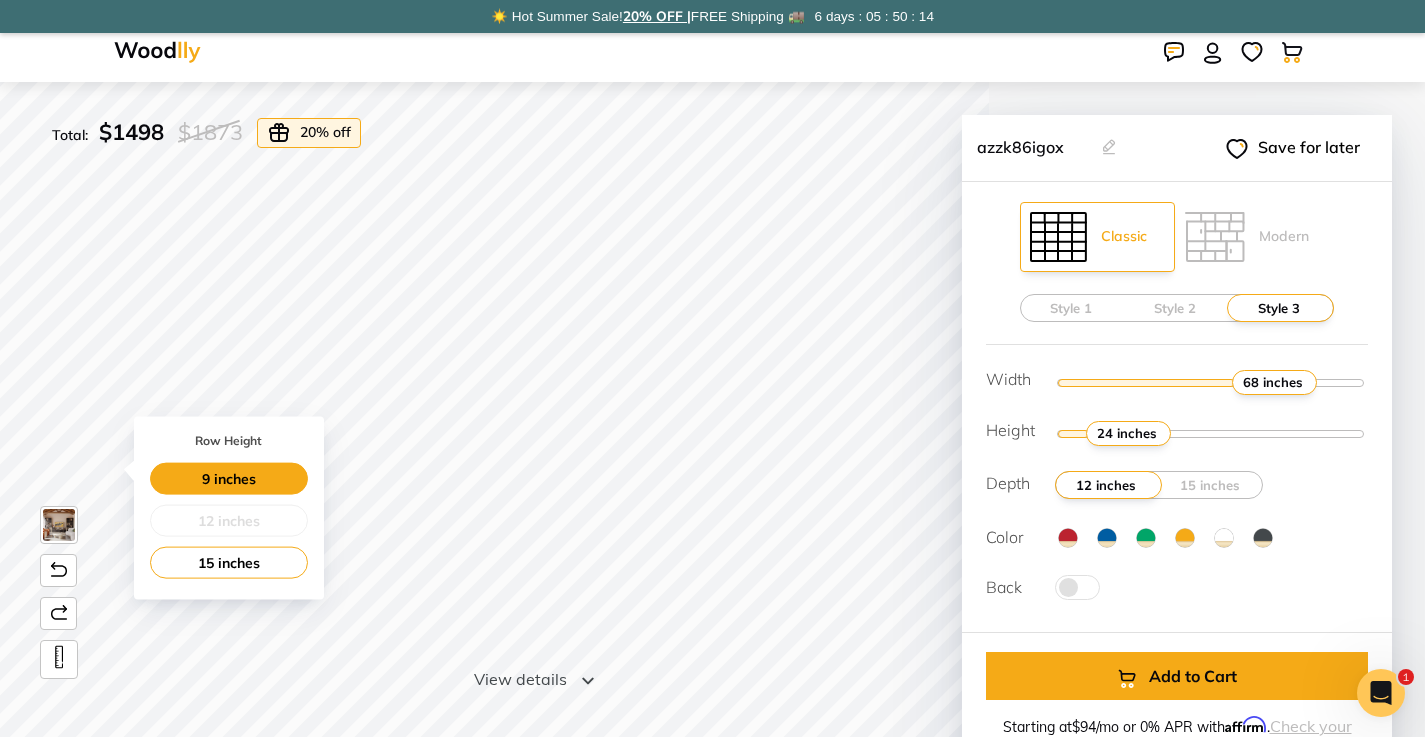 click on "9 inches" at bounding box center (229, 479) 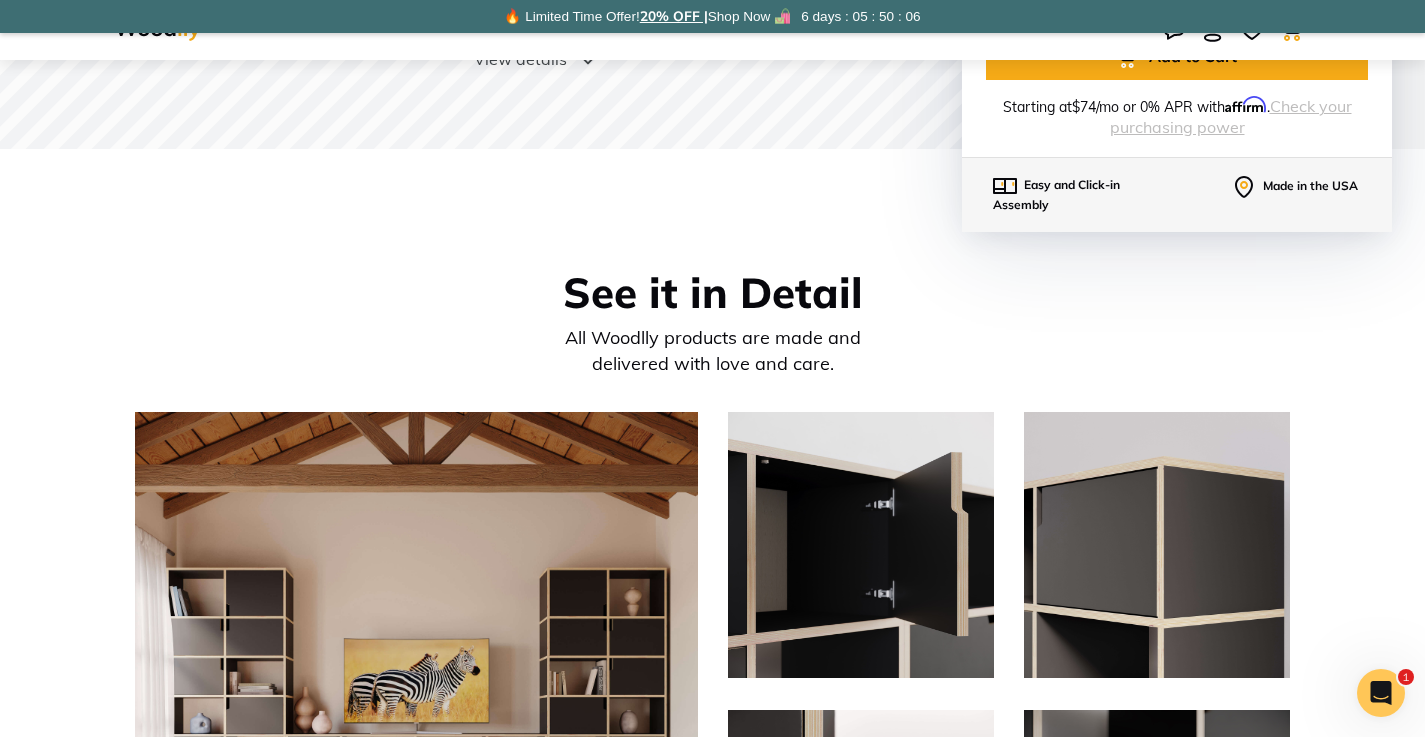 scroll, scrollTop: 158, scrollLeft: 0, axis: vertical 